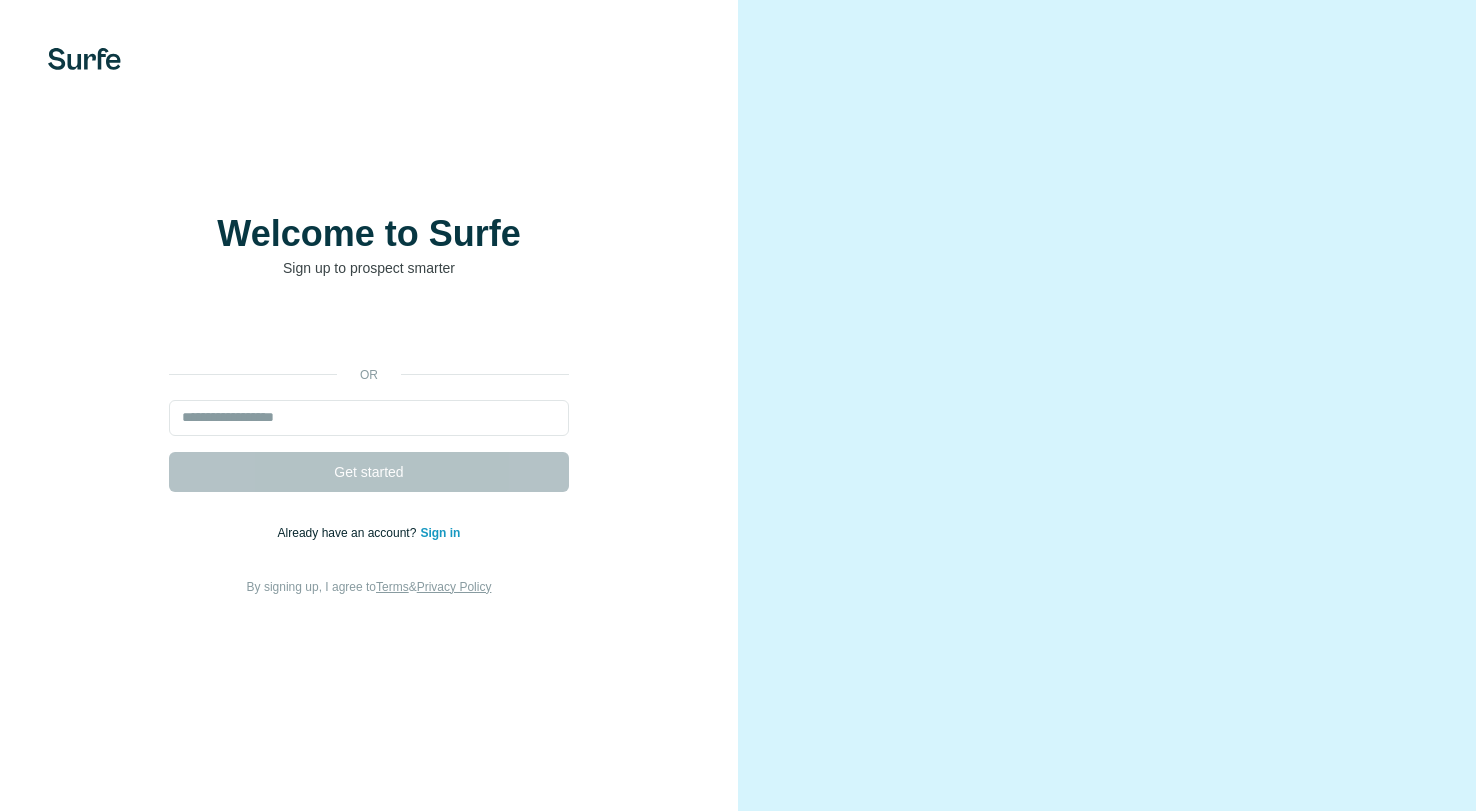 scroll, scrollTop: 0, scrollLeft: 0, axis: both 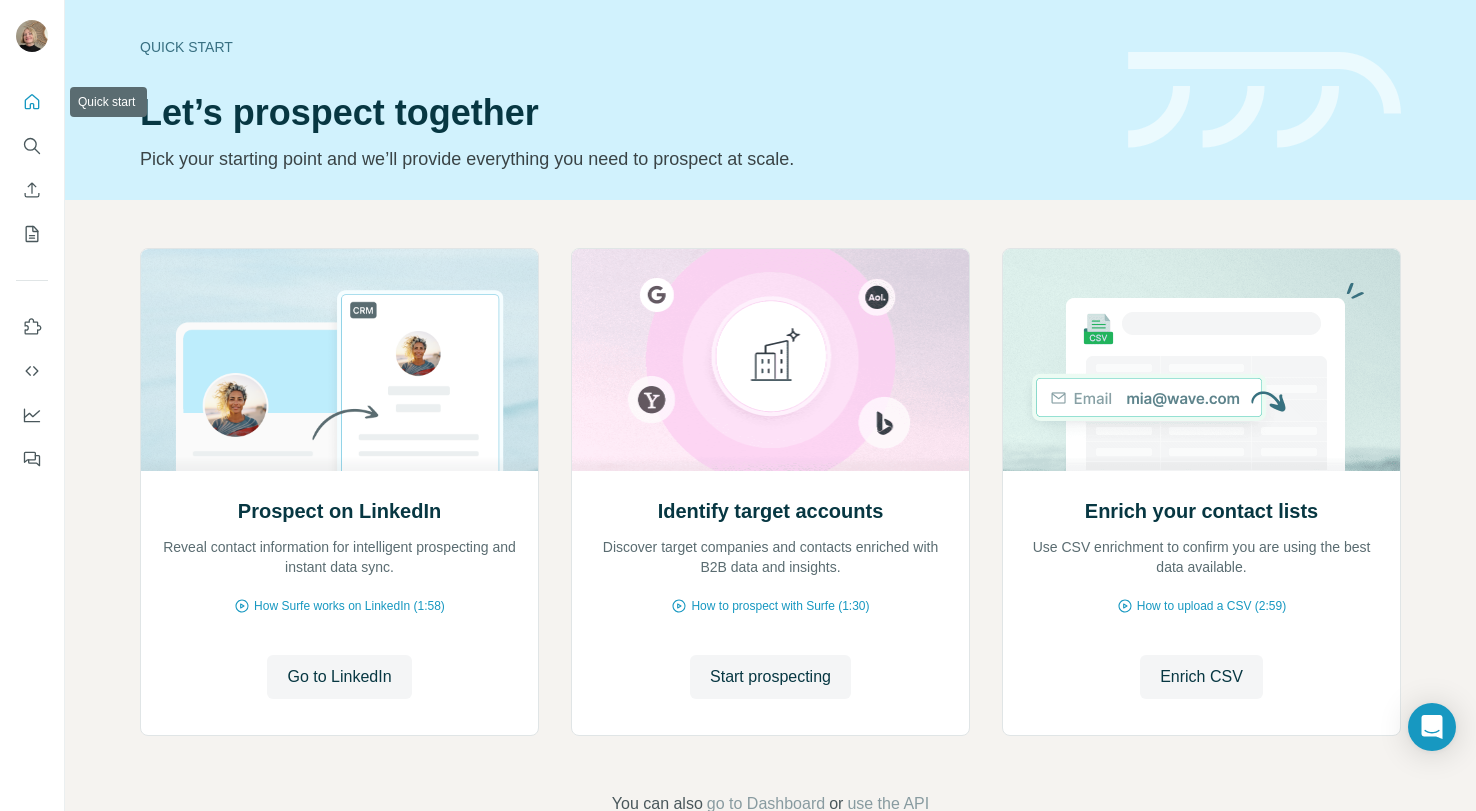 click 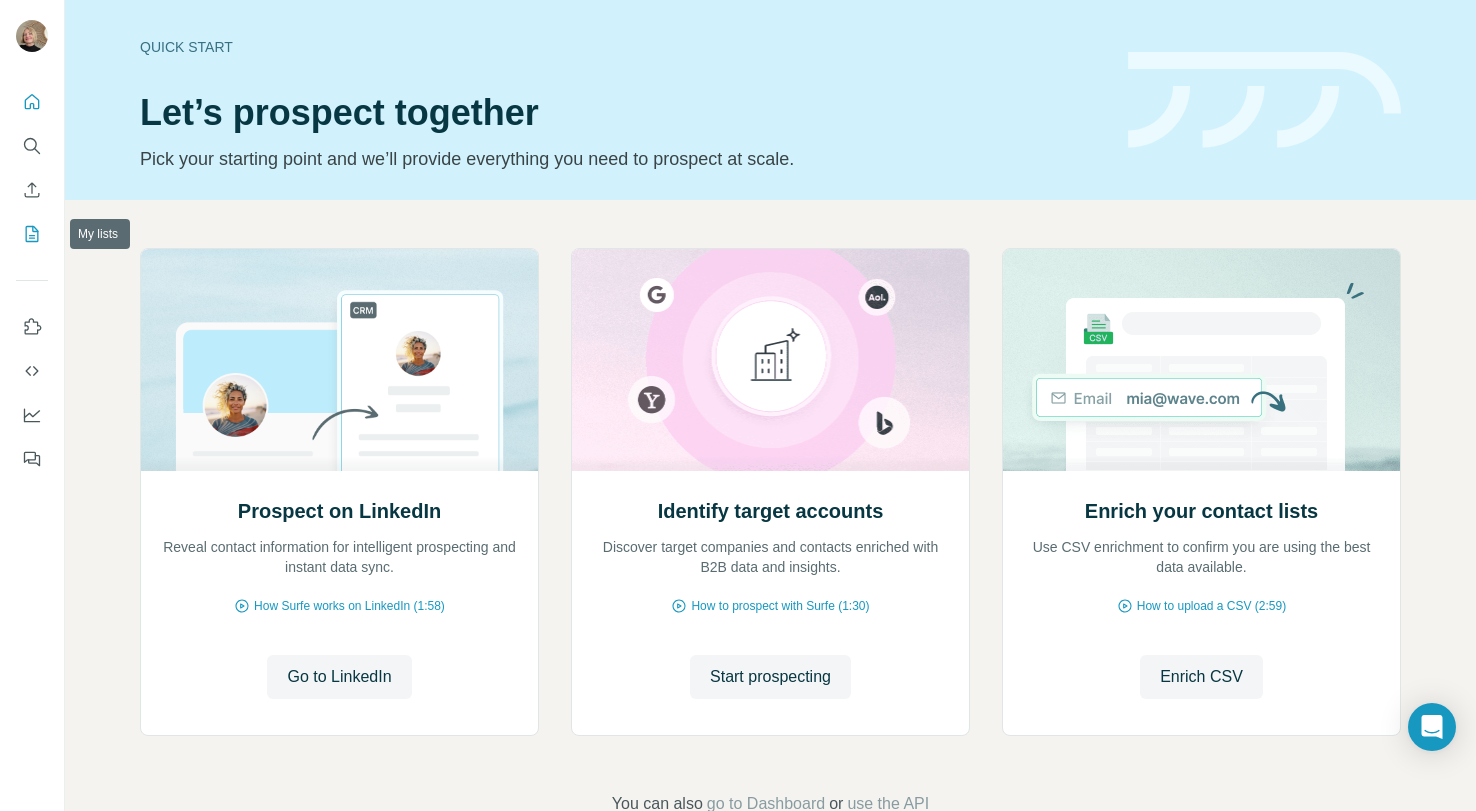 click 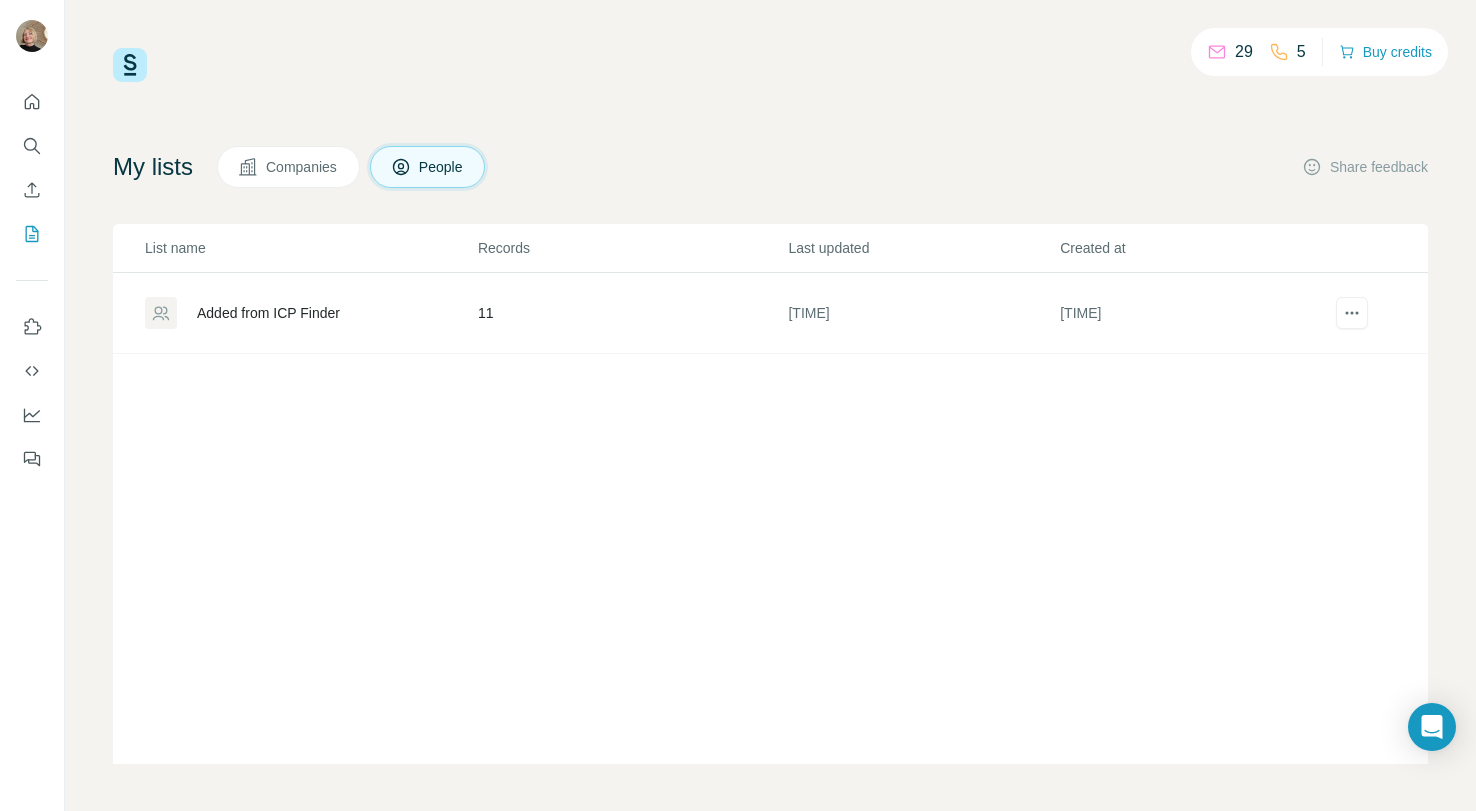 click on "Added from ICP Finder" at bounding box center (268, 313) 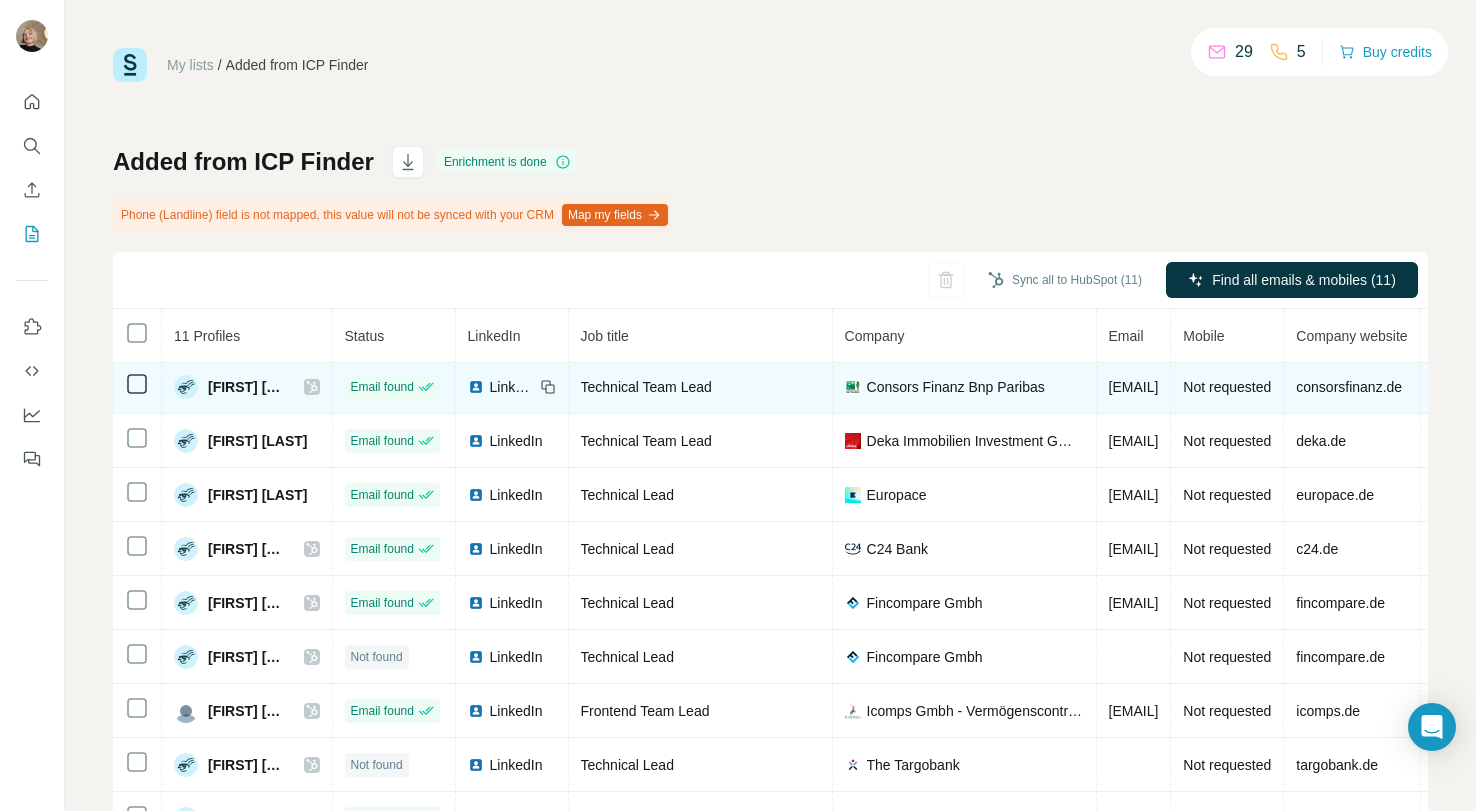scroll, scrollTop: 130, scrollLeft: 0, axis: vertical 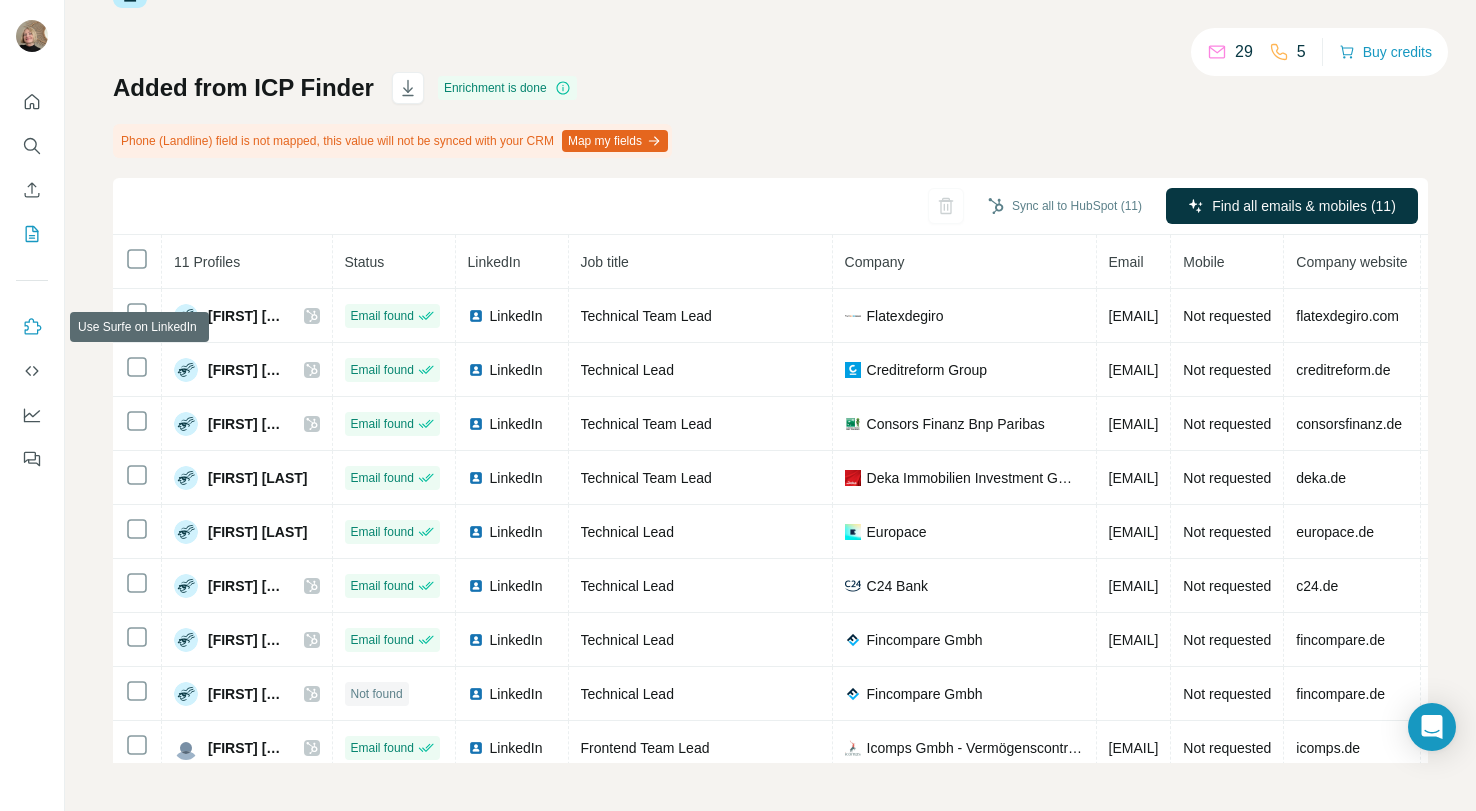 click 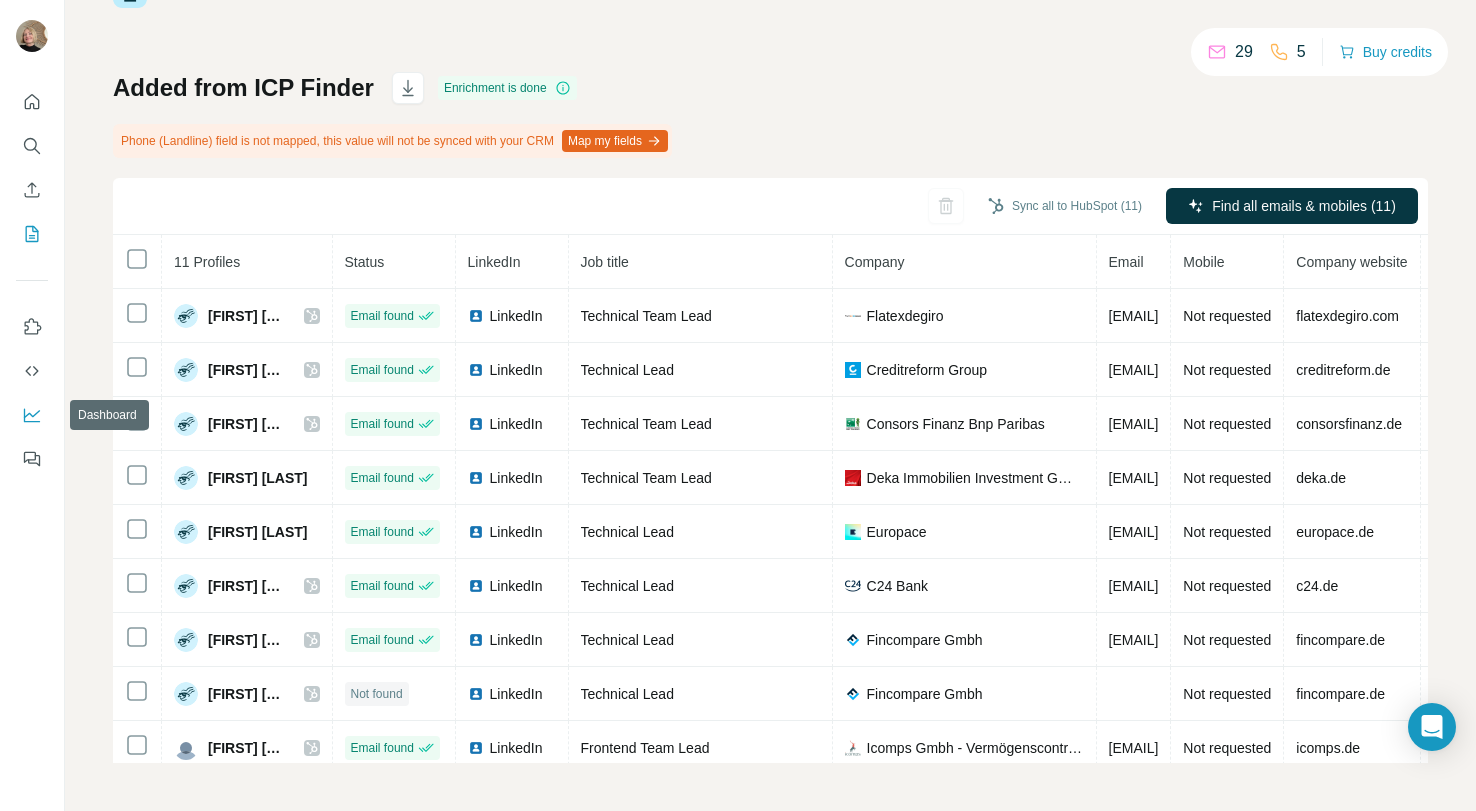 click at bounding box center [32, 415] 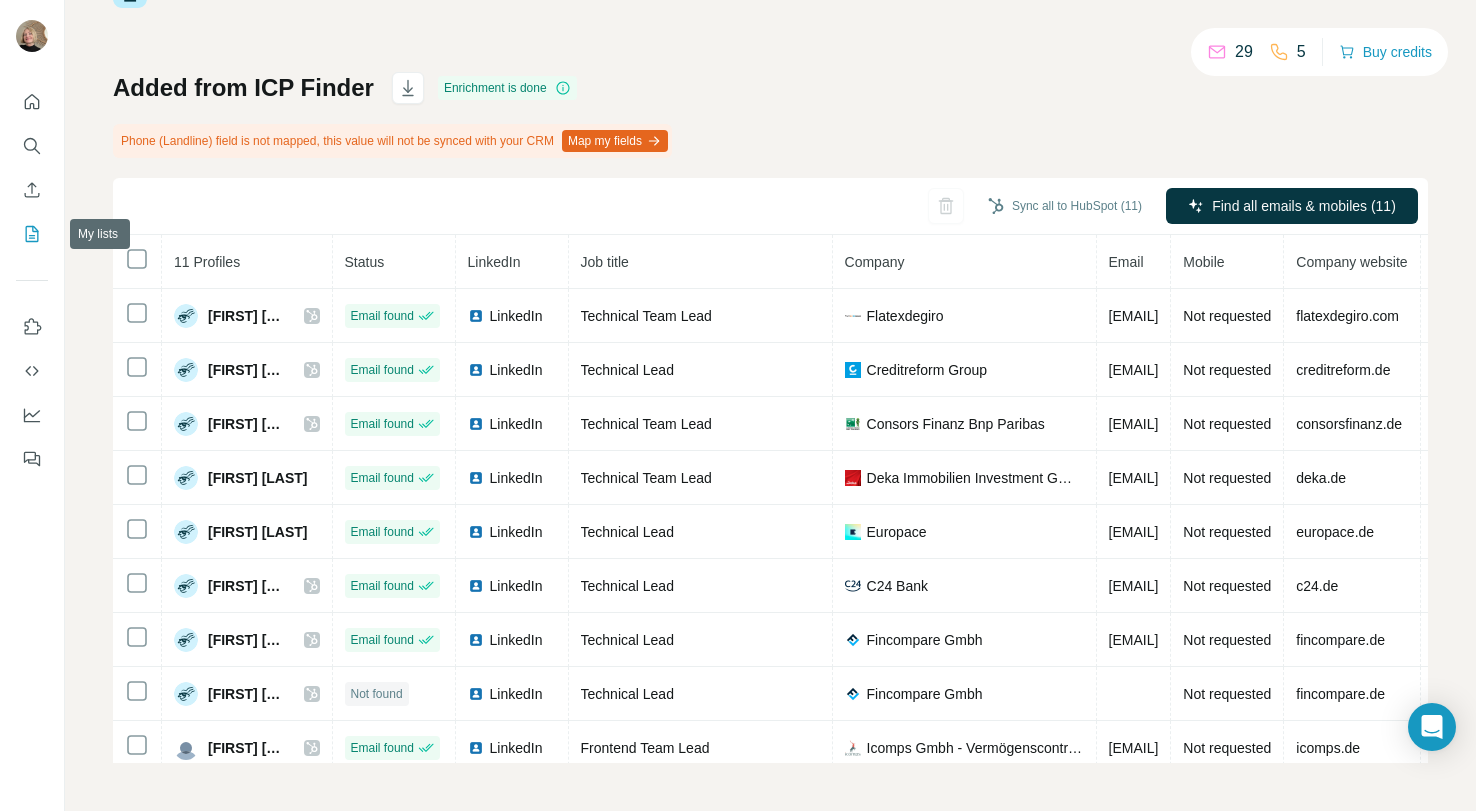 click 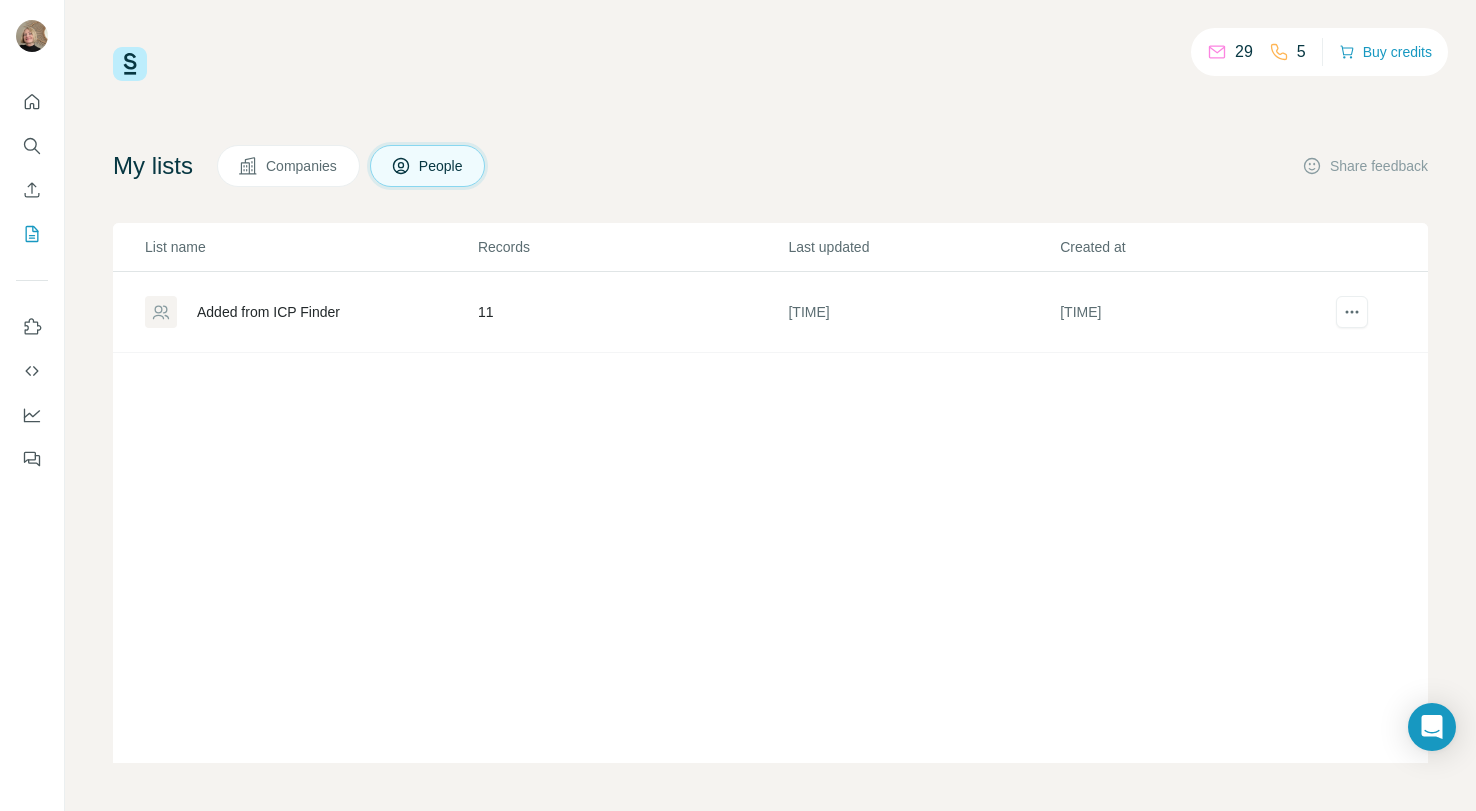 click on "Companies" at bounding box center [302, 166] 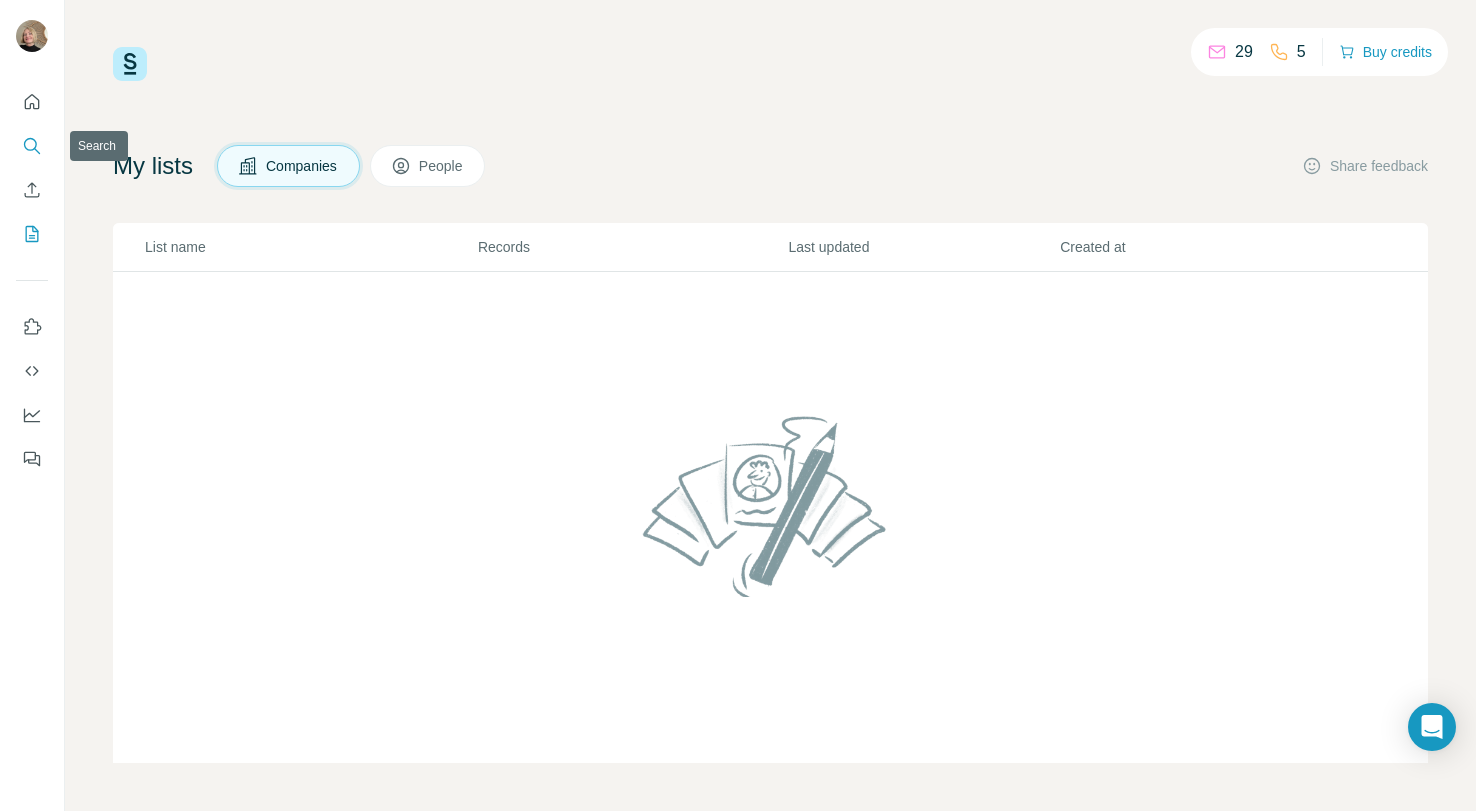 click 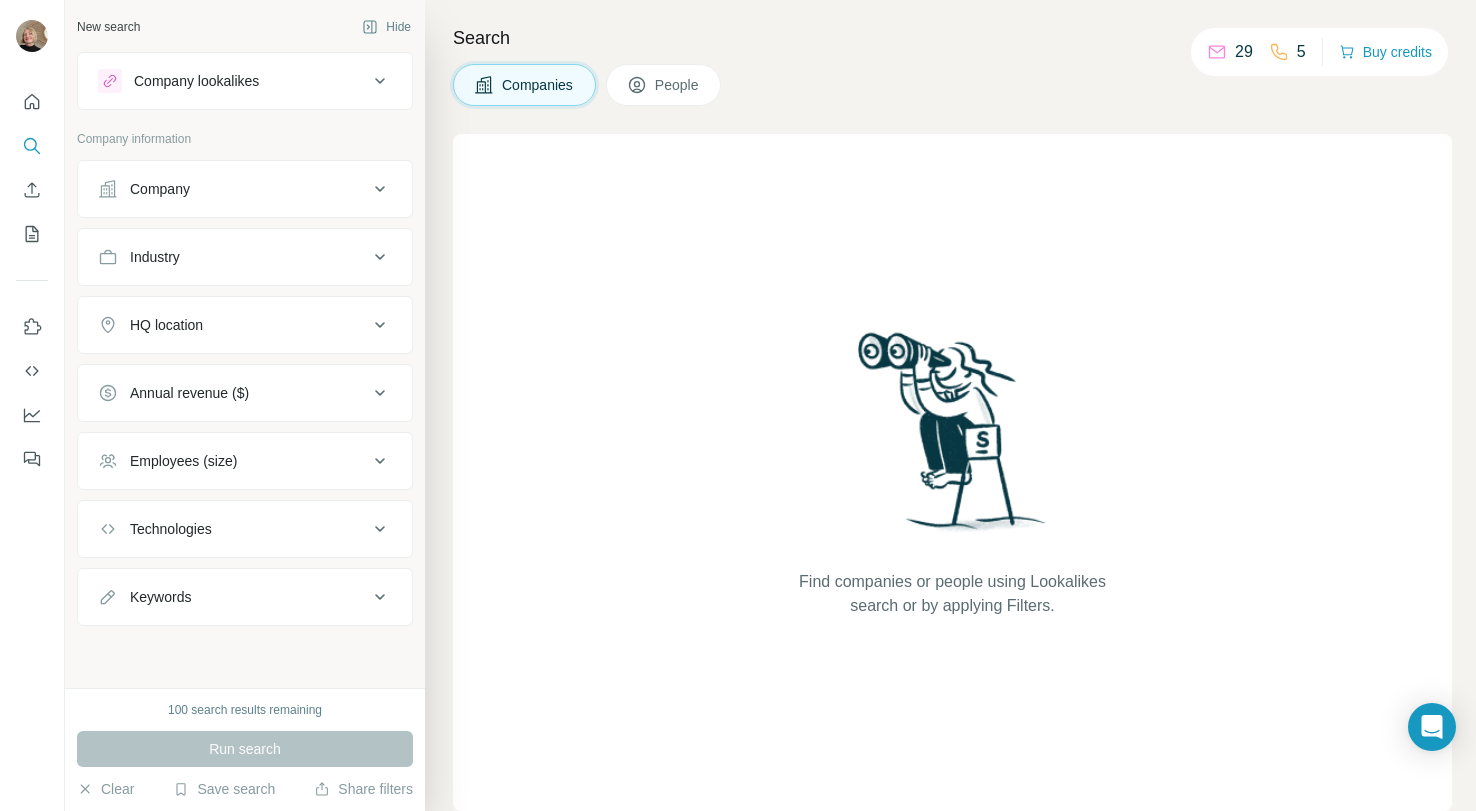 click on "Find companies or people using Lookalikes search or by applying Filters." at bounding box center (952, 472) 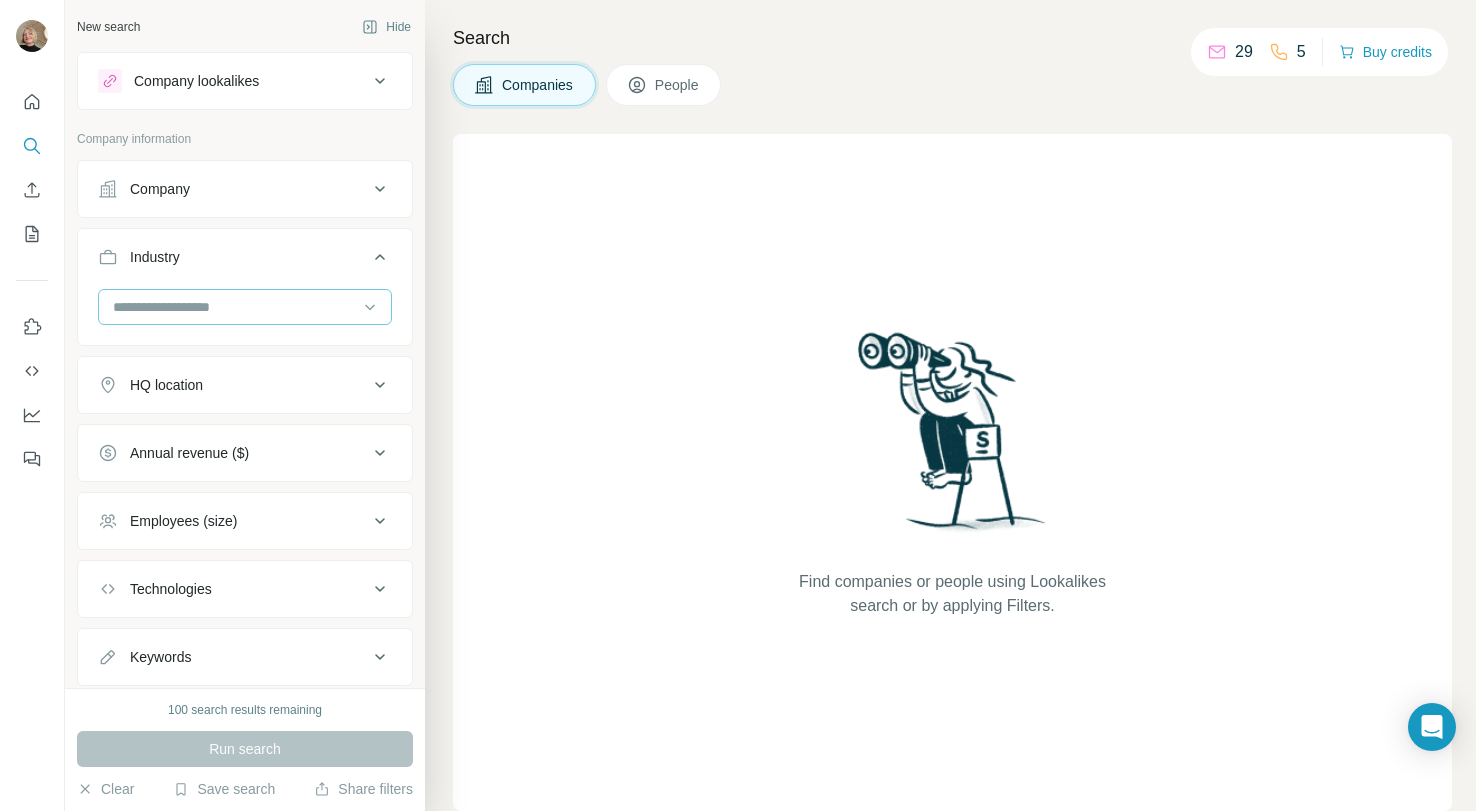 click at bounding box center (234, 307) 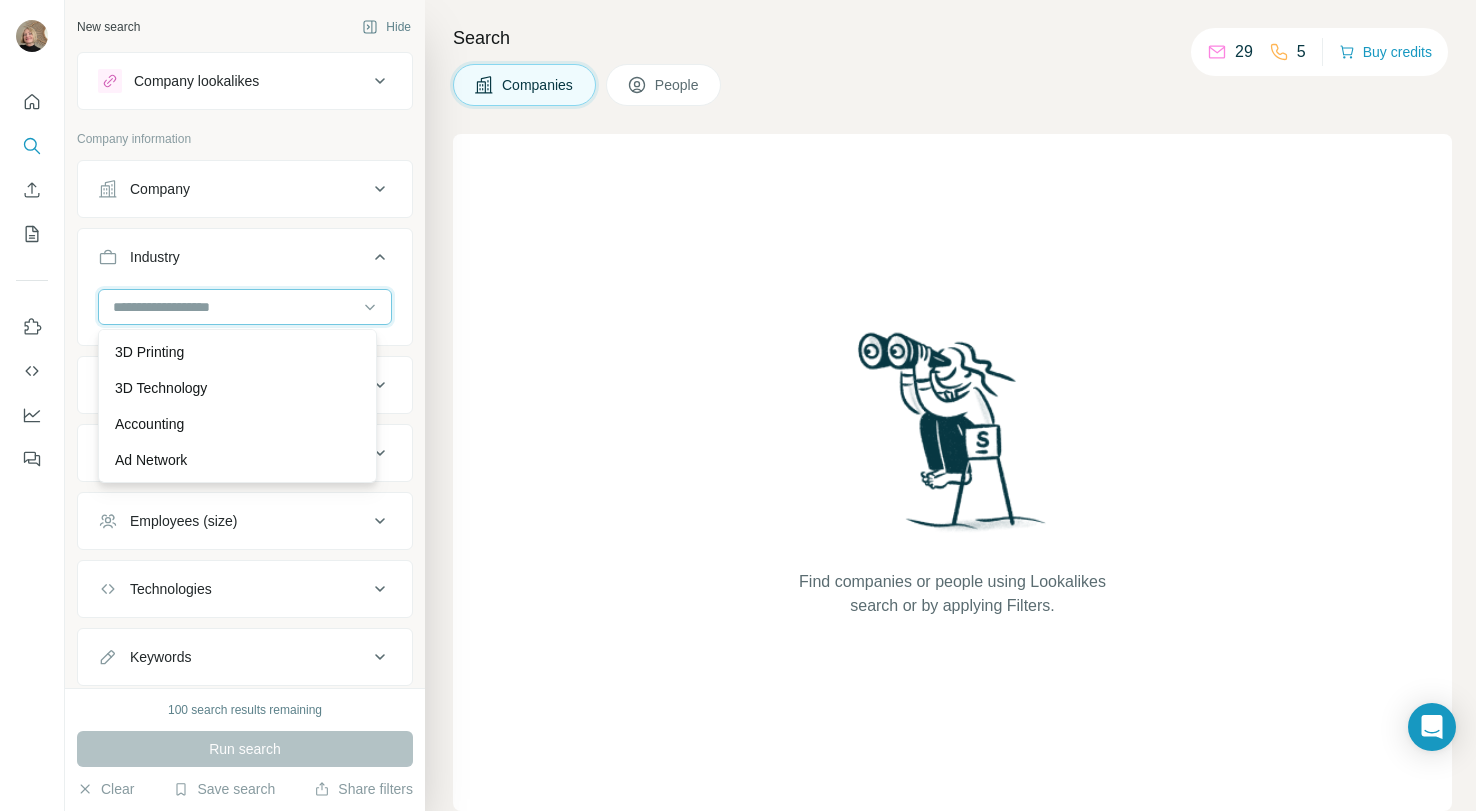click at bounding box center [234, 307] 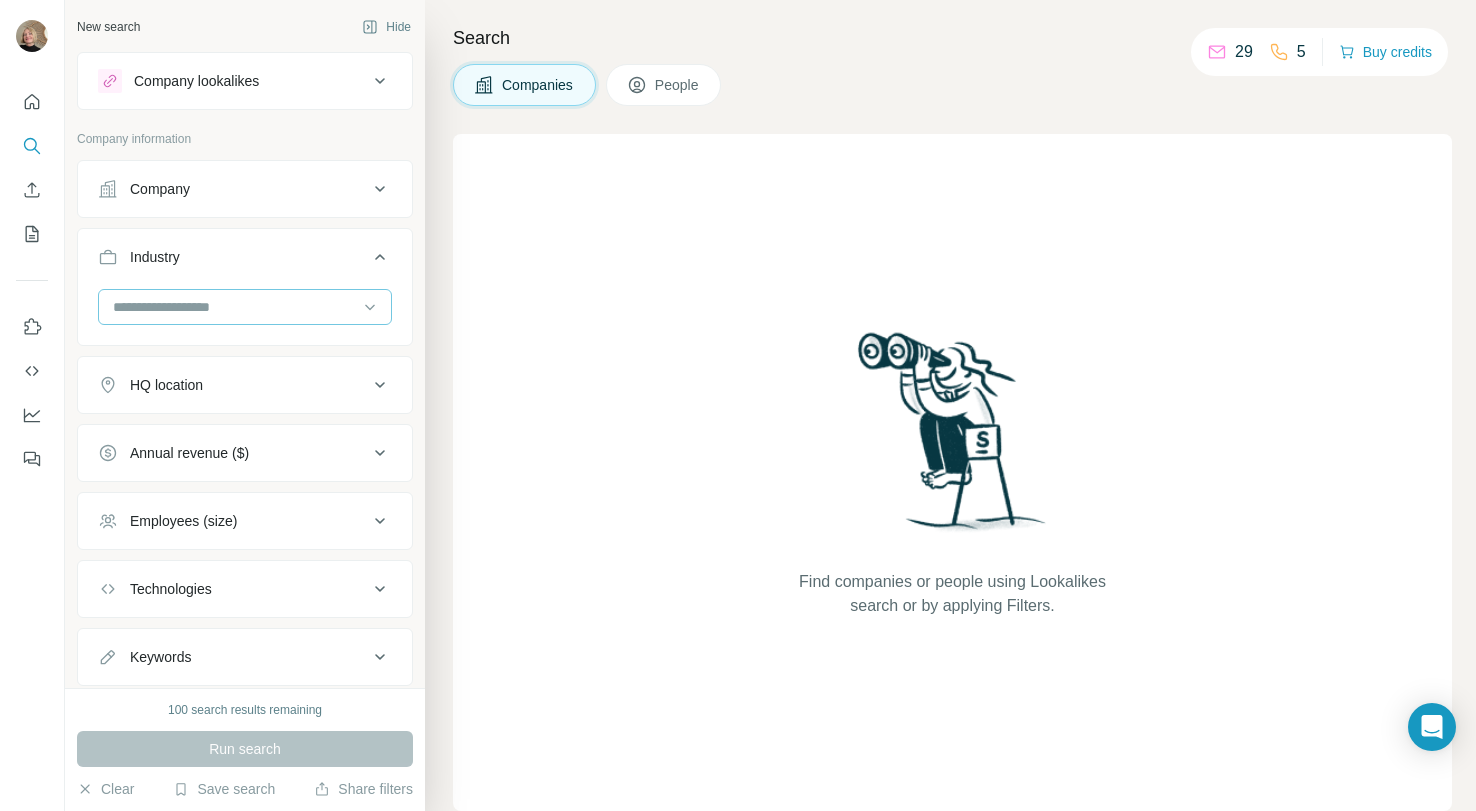 click at bounding box center (234, 307) 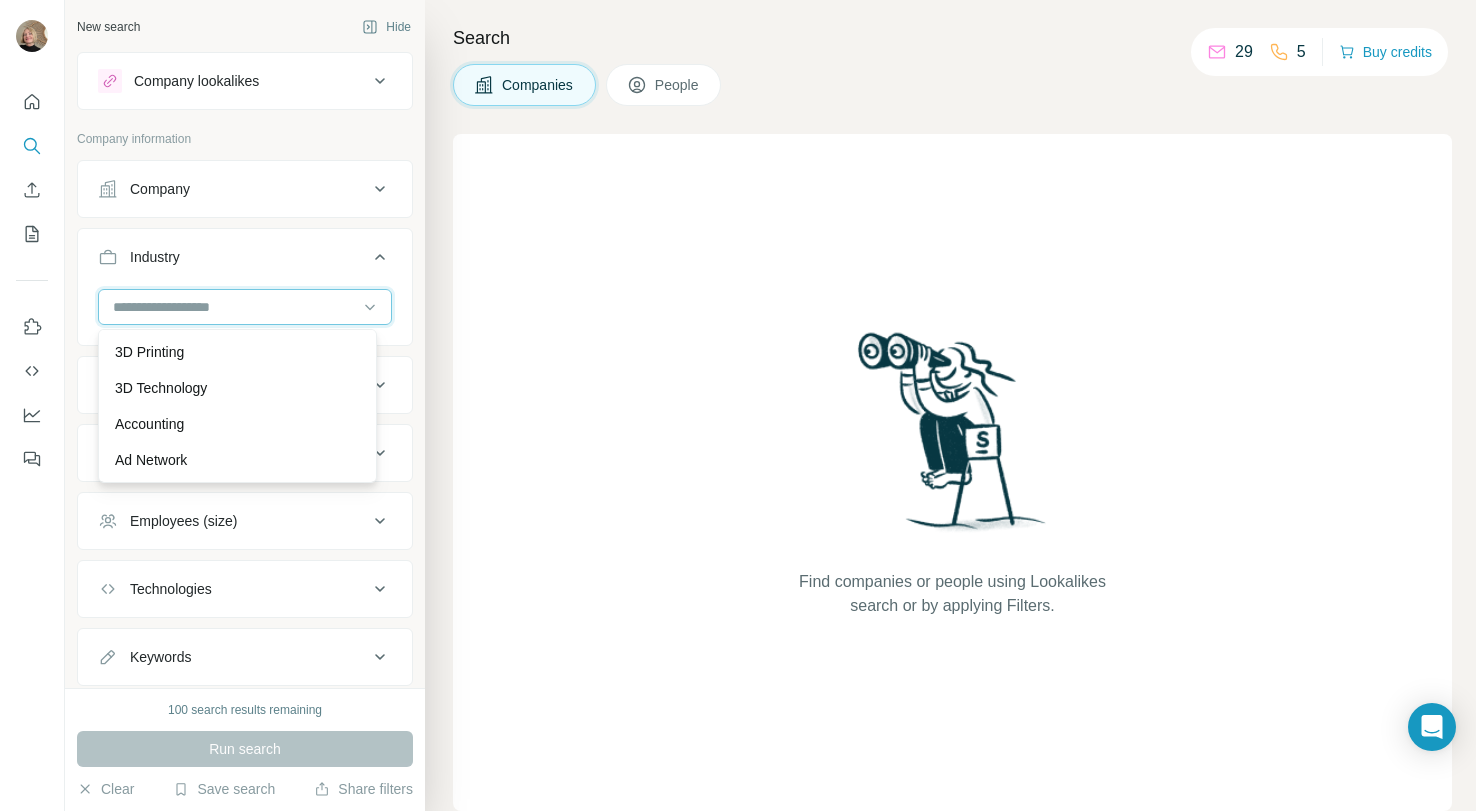 click at bounding box center [234, 307] 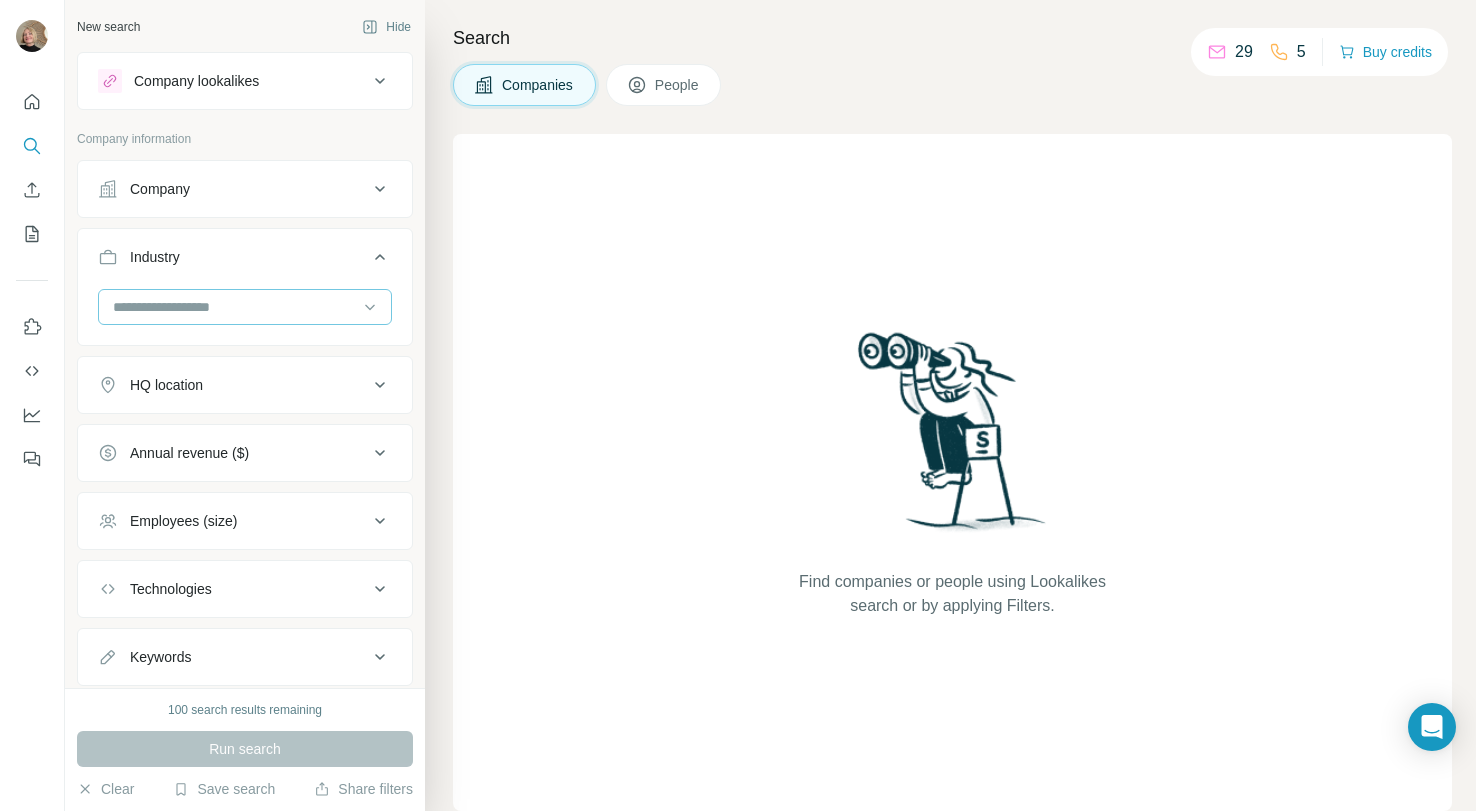 click at bounding box center [234, 307] 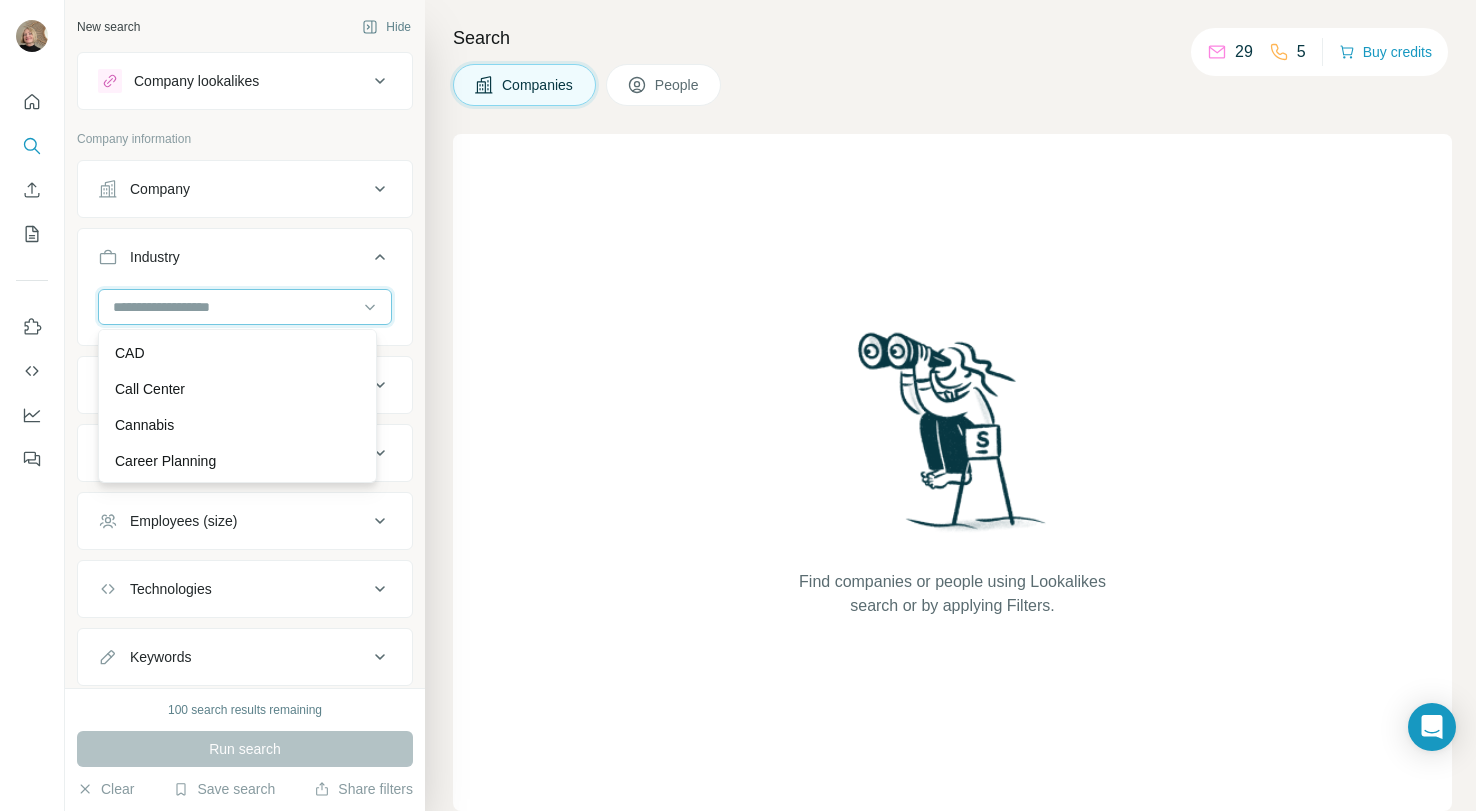 scroll, scrollTop: 0, scrollLeft: 0, axis: both 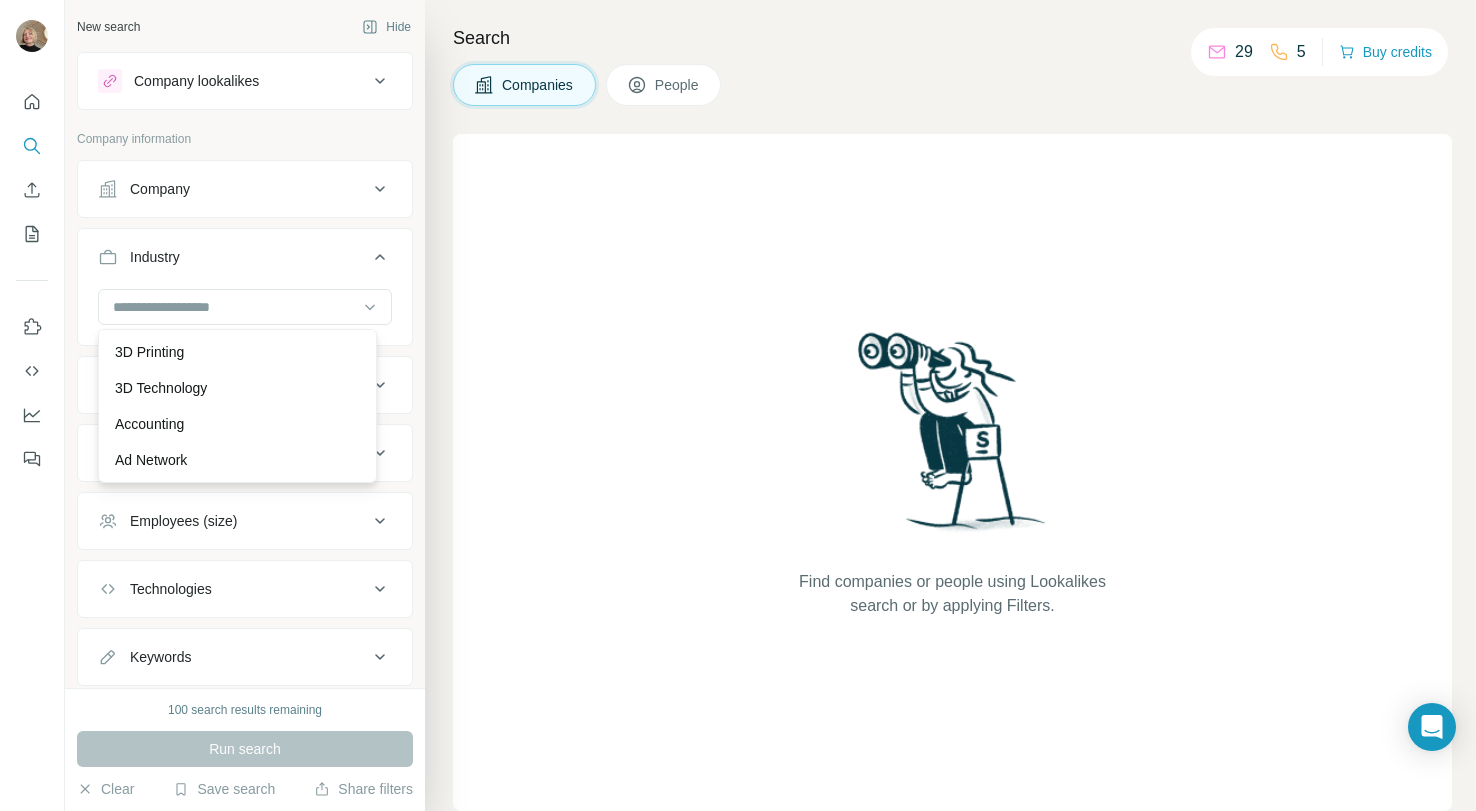 click at bounding box center (32, 405) 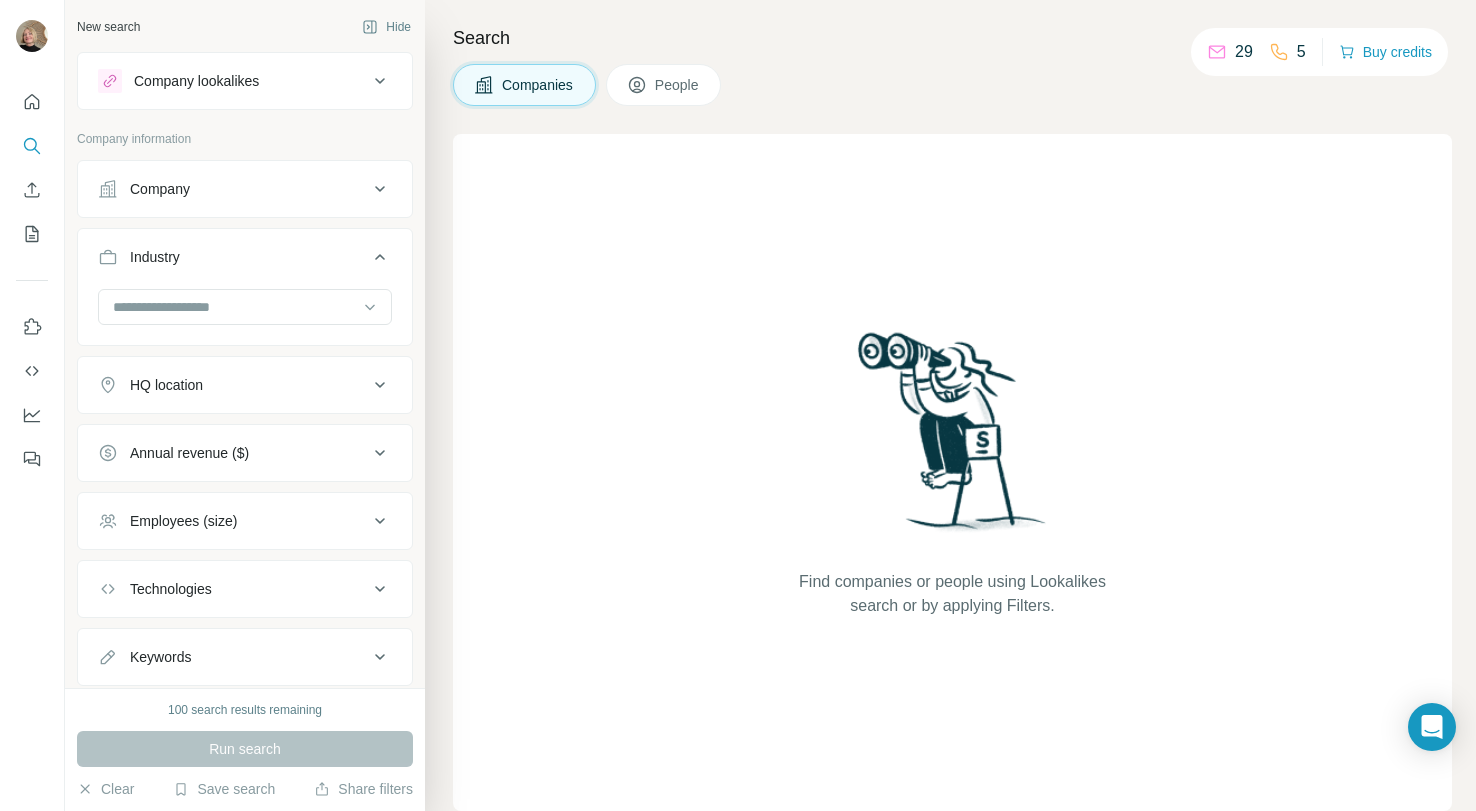 click on "Industry" at bounding box center (233, 257) 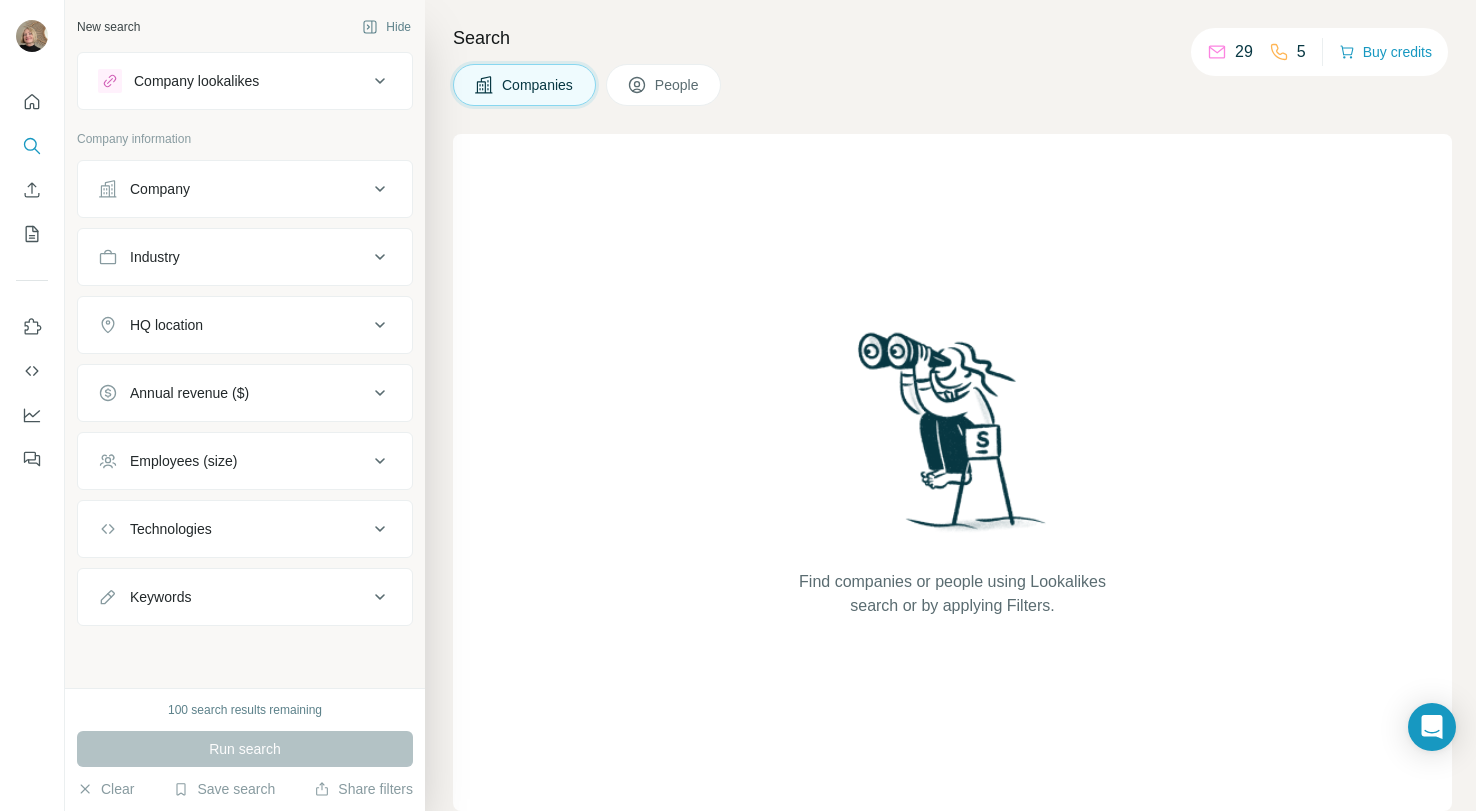 click 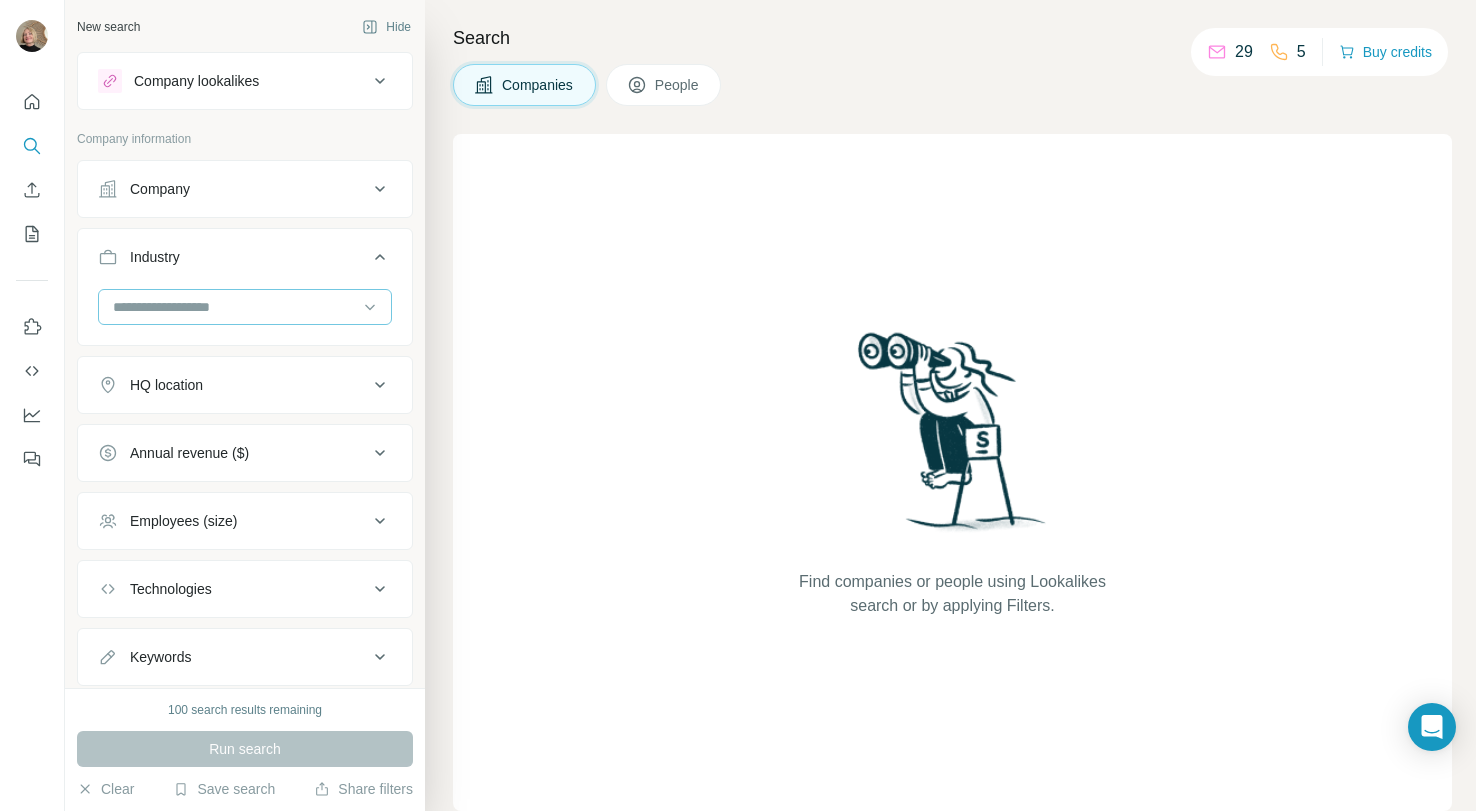 click at bounding box center (234, 307) 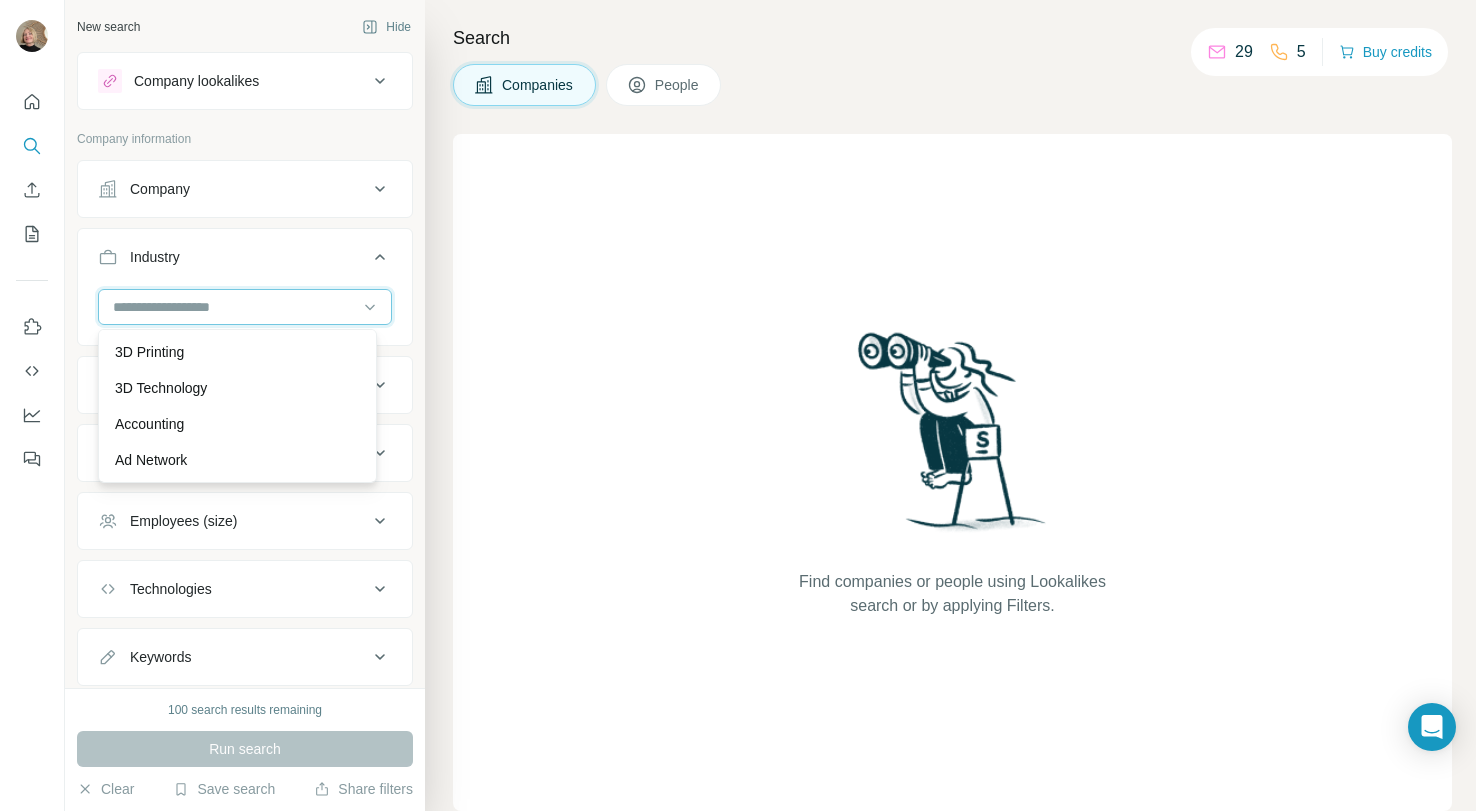 click at bounding box center (234, 307) 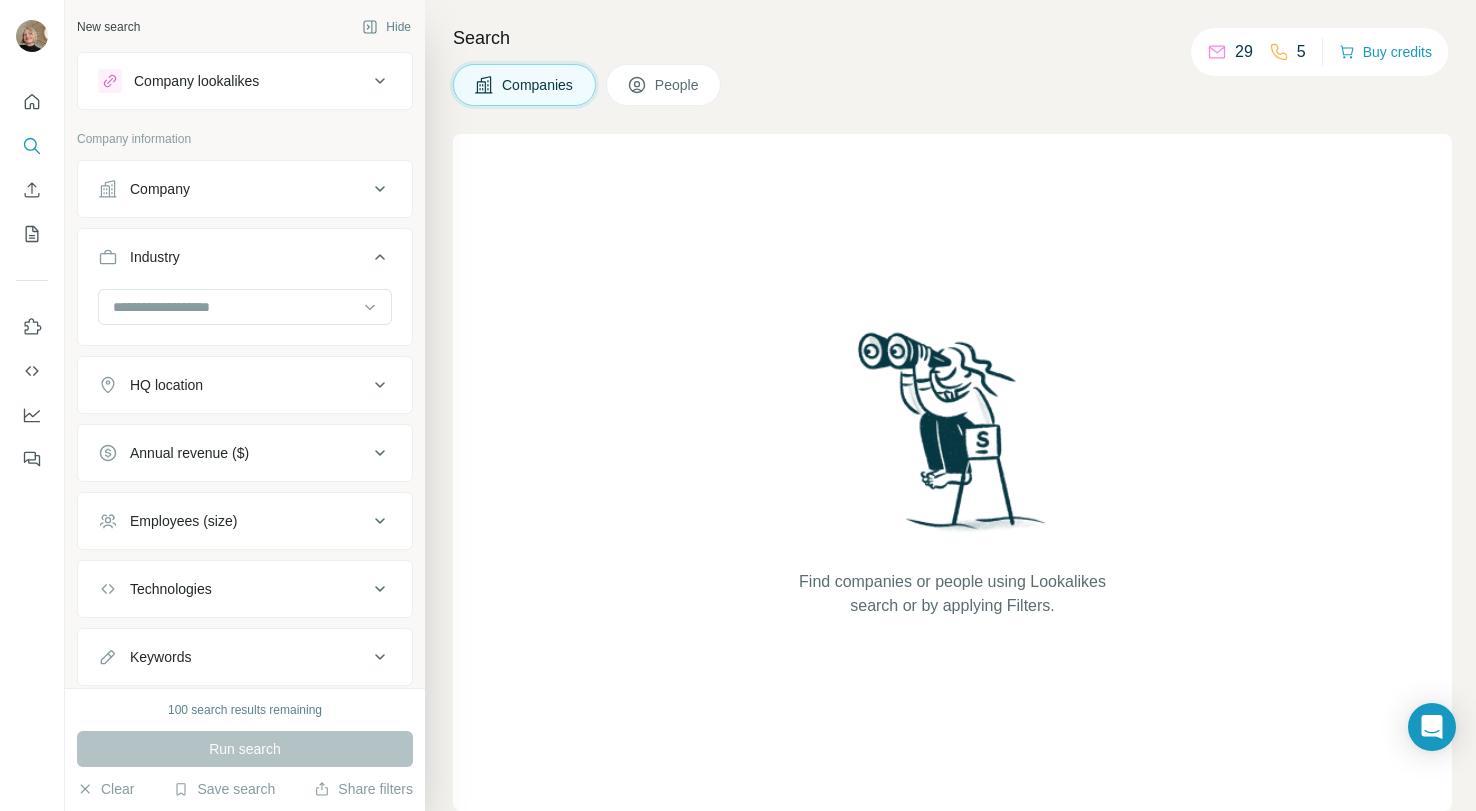 click on "Company" at bounding box center [160, 189] 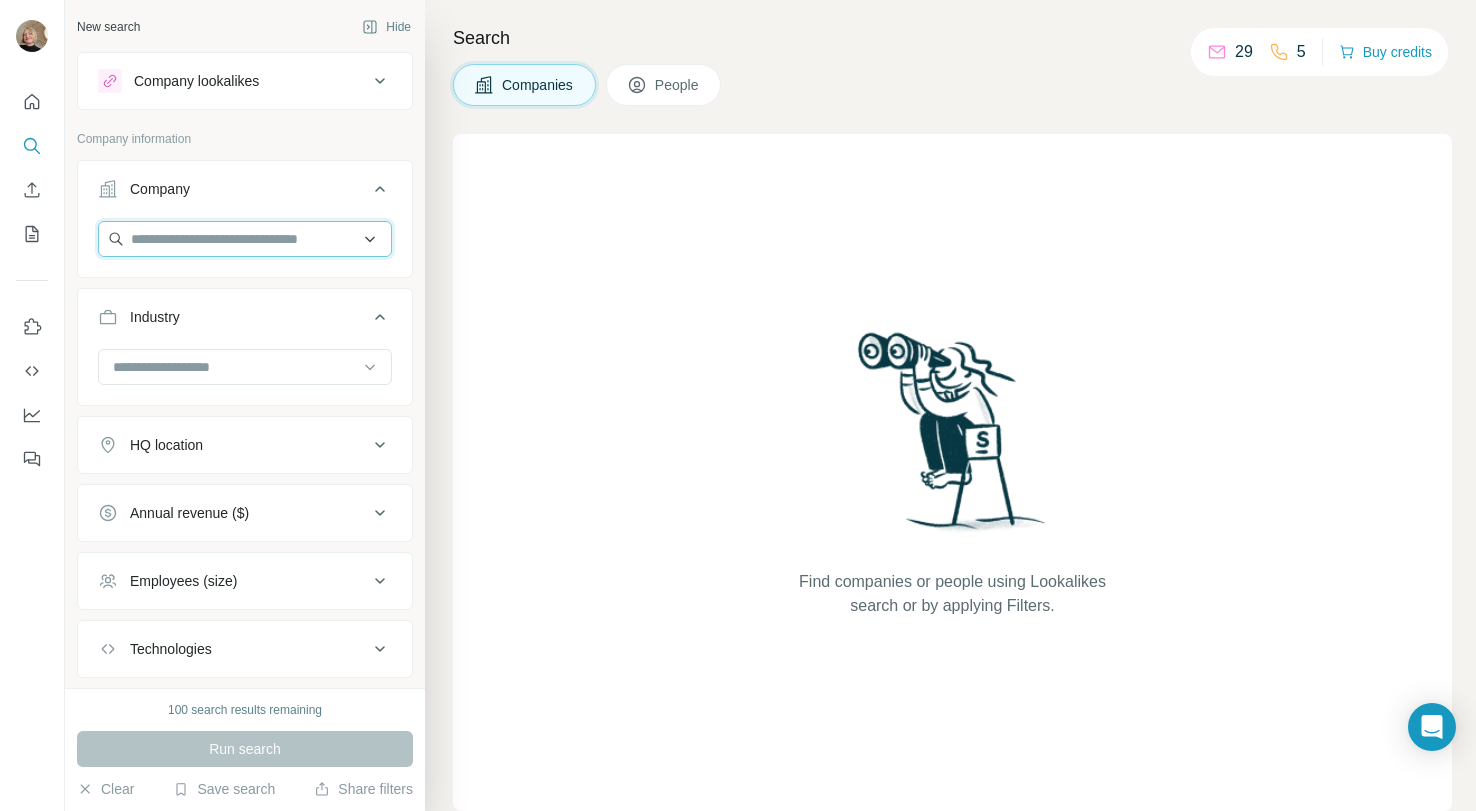 click at bounding box center [245, 239] 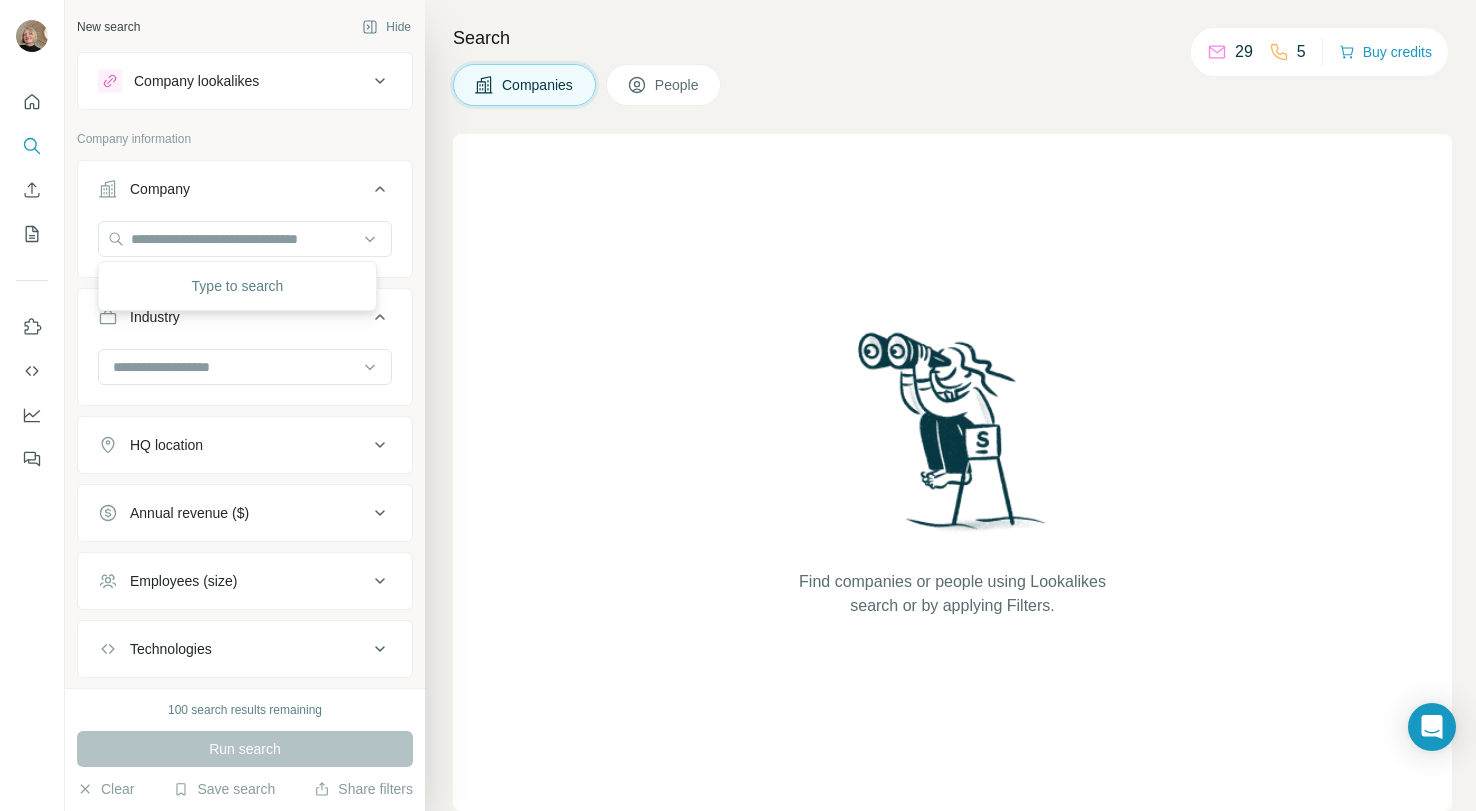 click 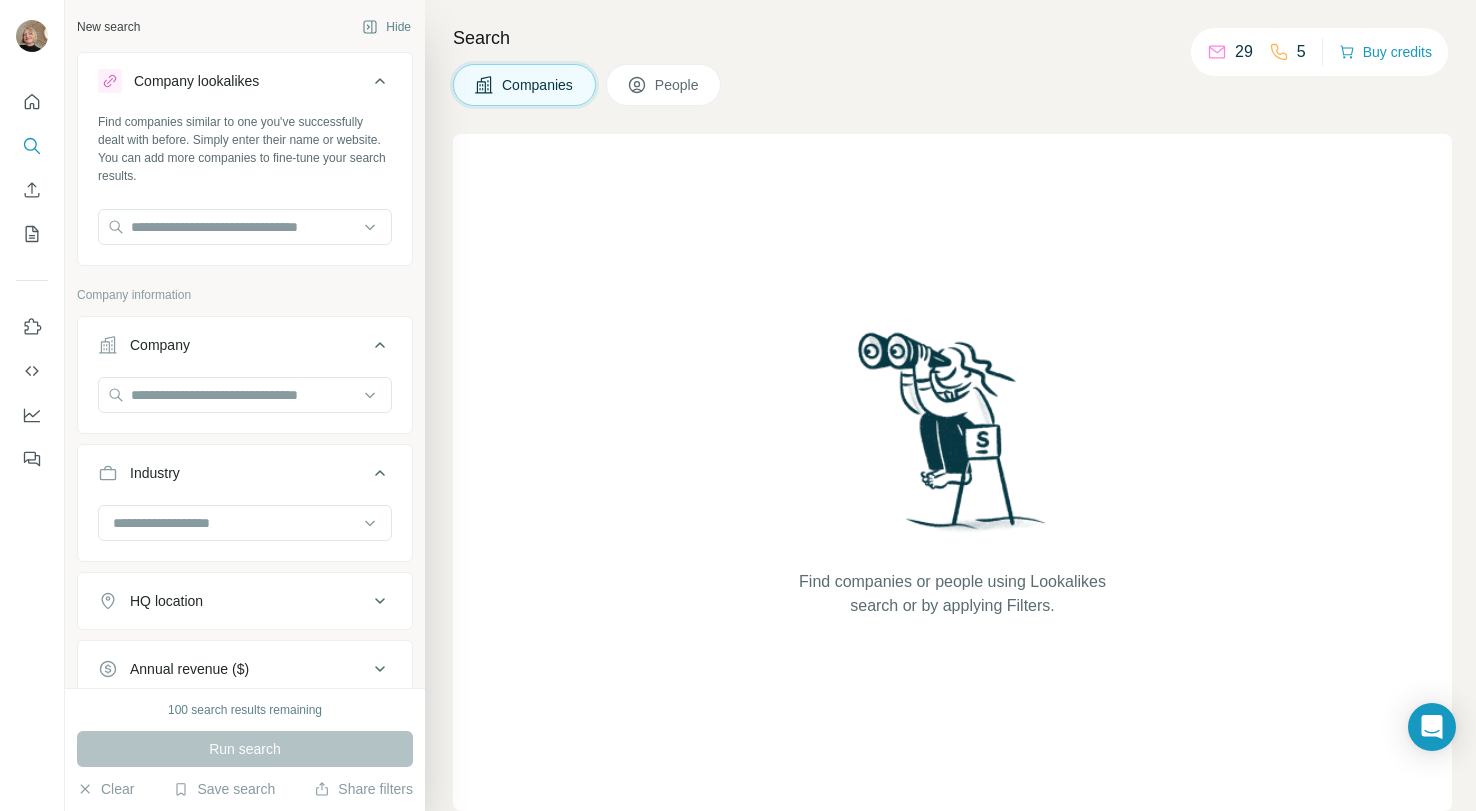 scroll, scrollTop: 100, scrollLeft: 0, axis: vertical 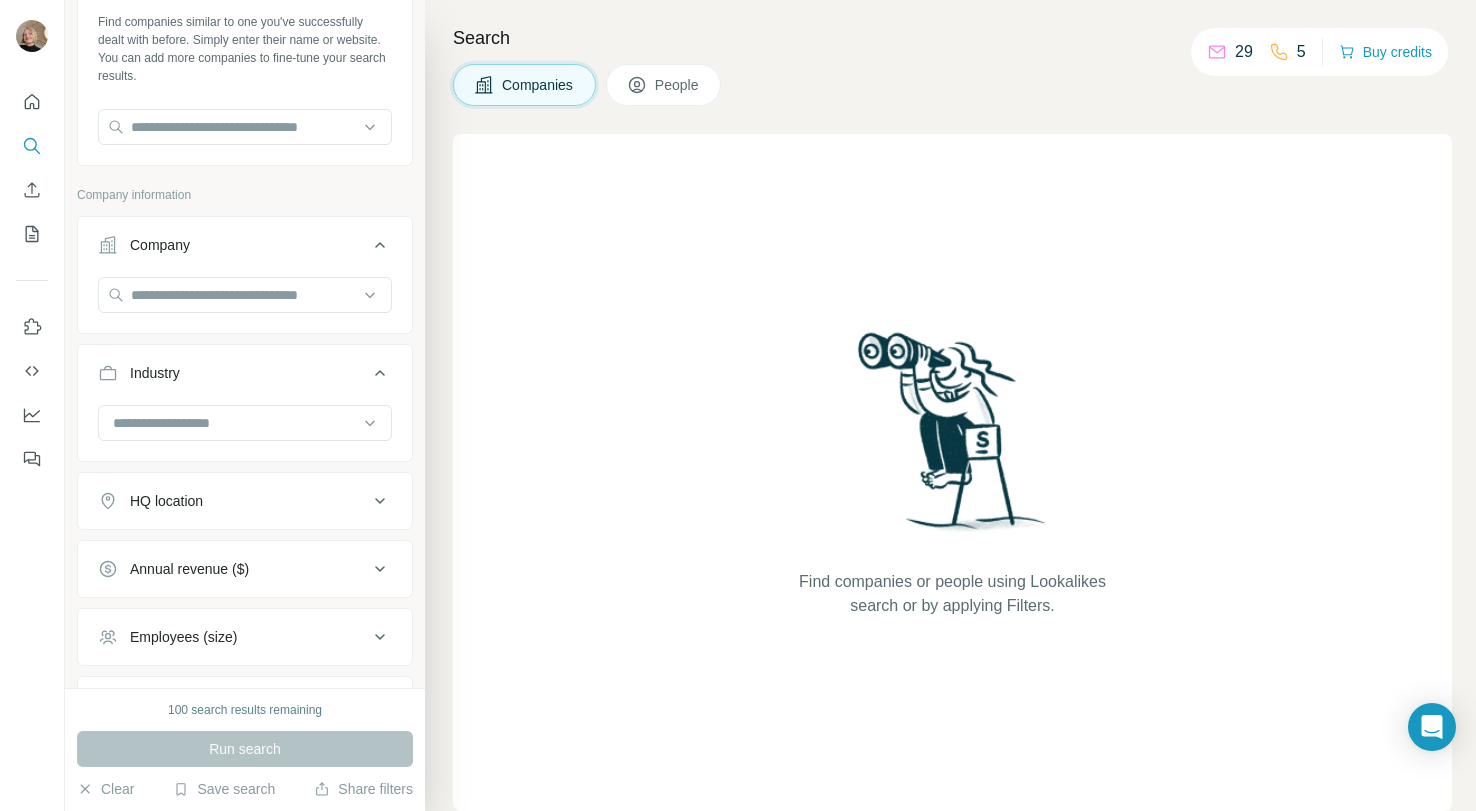click on "HQ location" at bounding box center [233, 501] 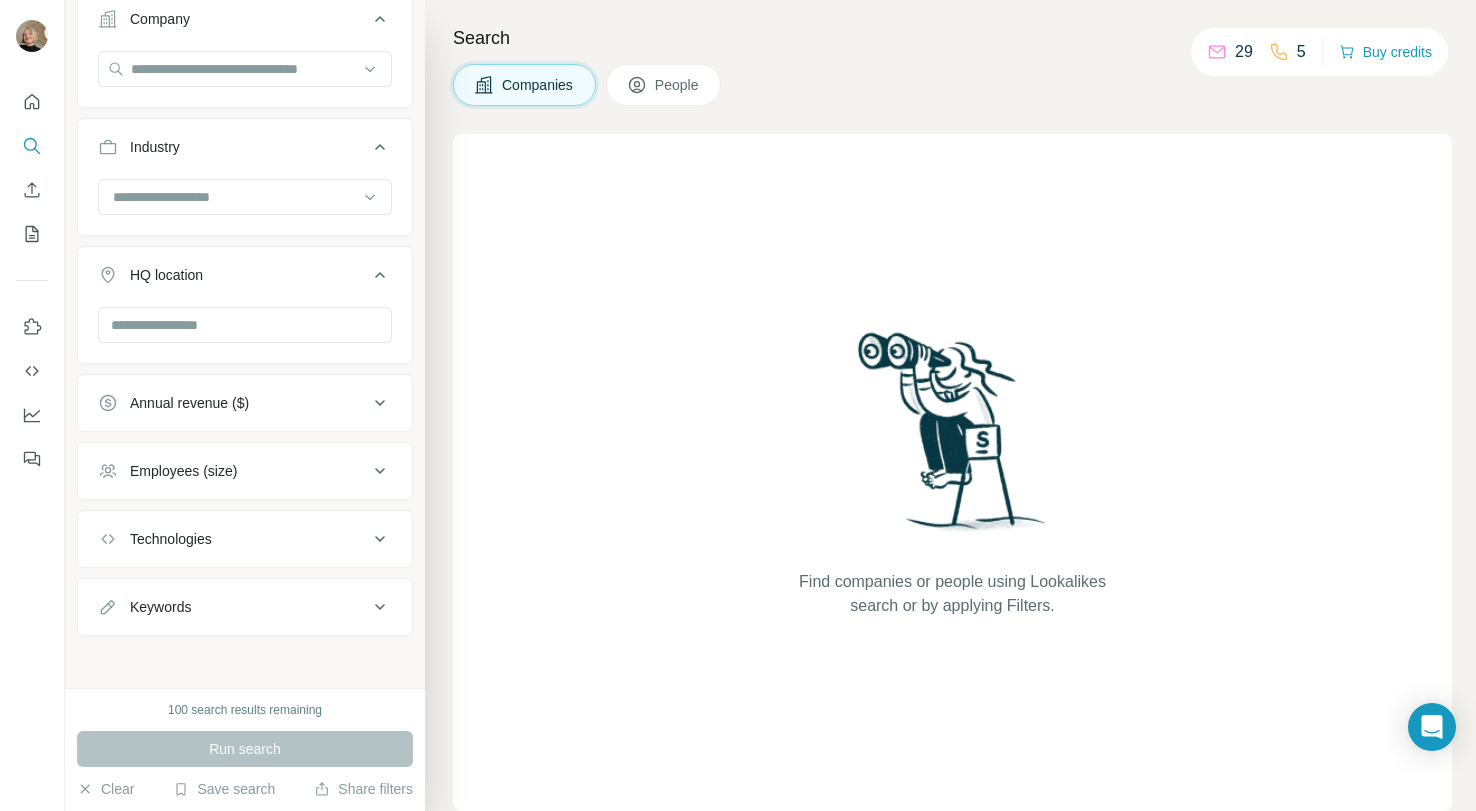 scroll, scrollTop: 330, scrollLeft: 0, axis: vertical 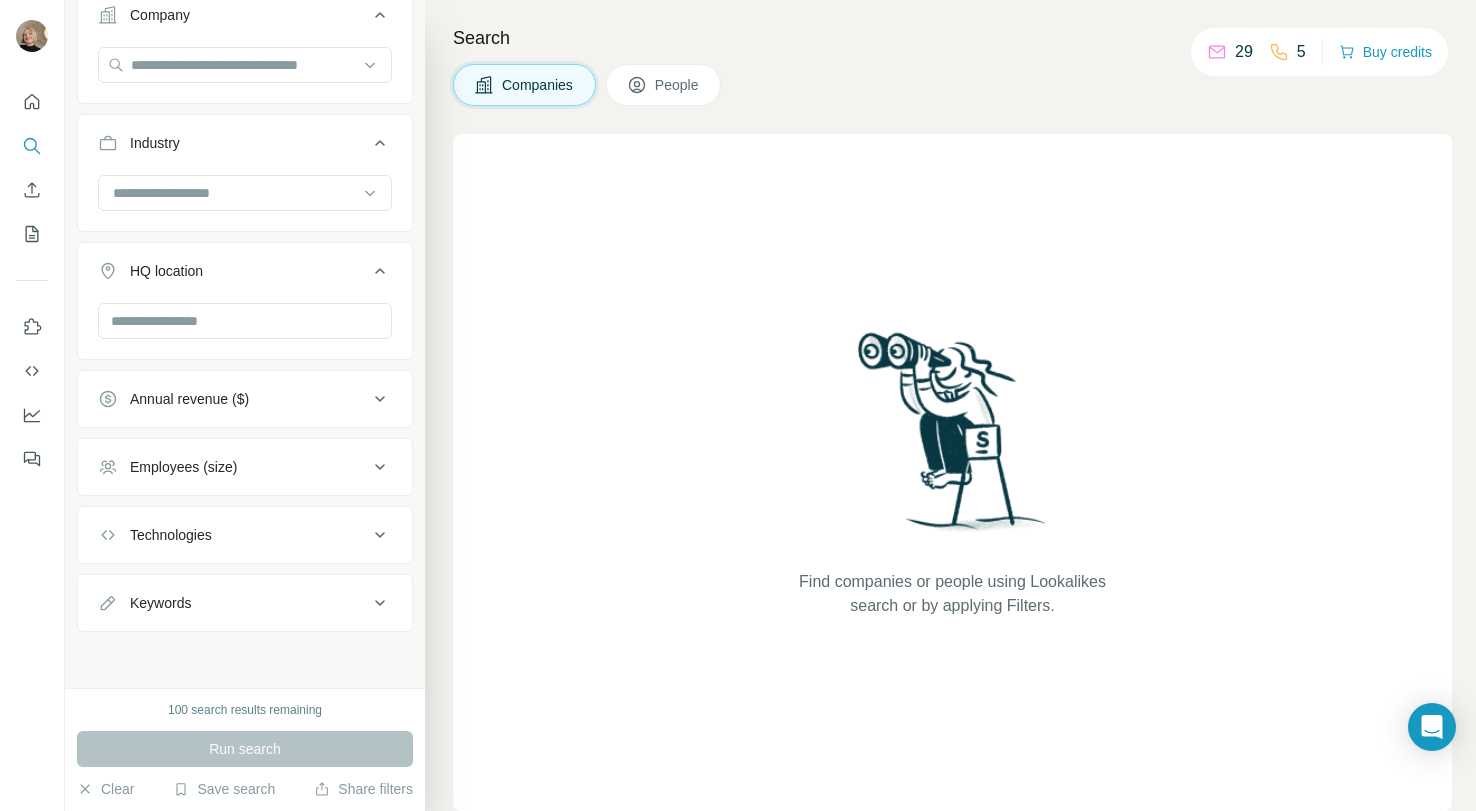 click 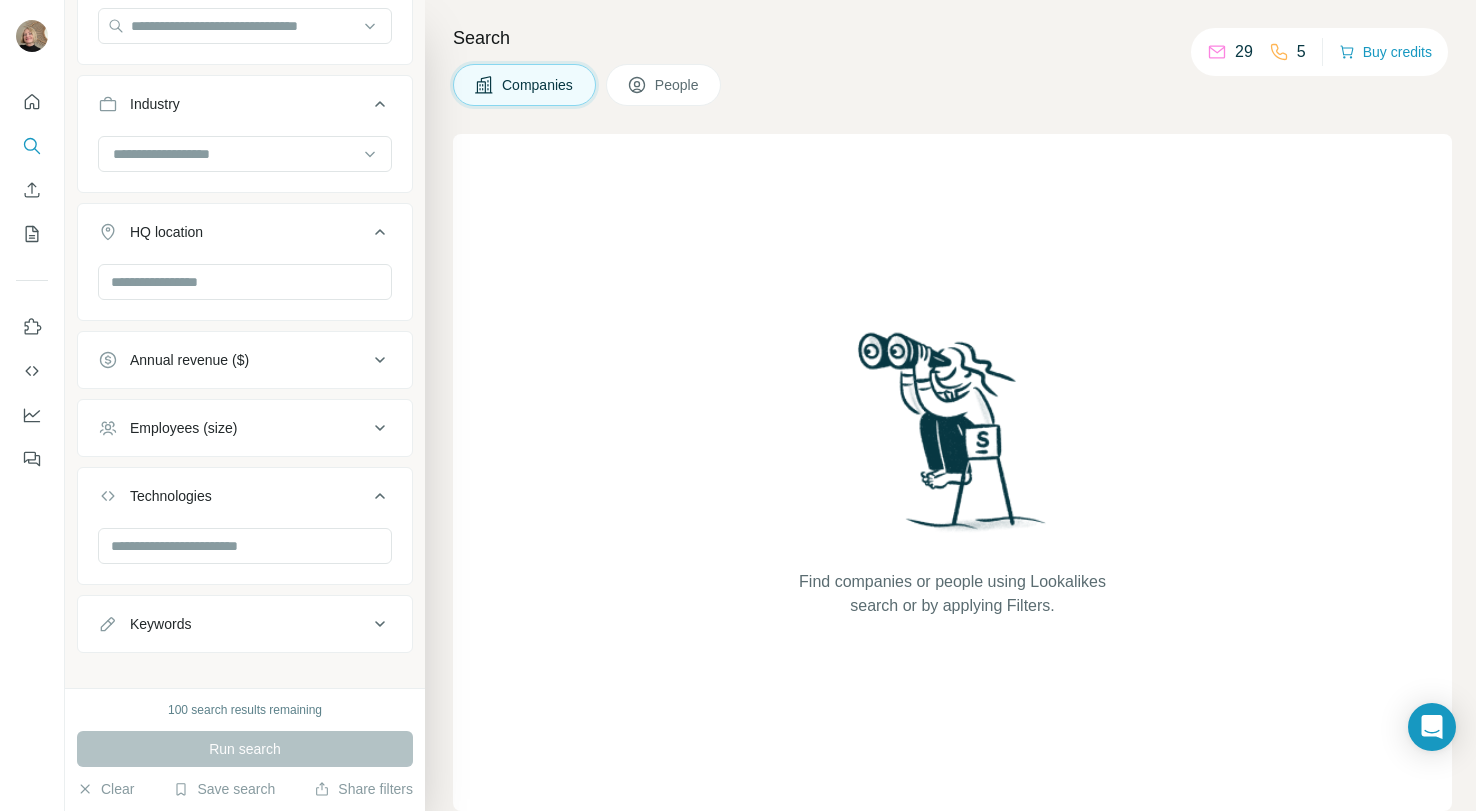 scroll, scrollTop: 390, scrollLeft: 0, axis: vertical 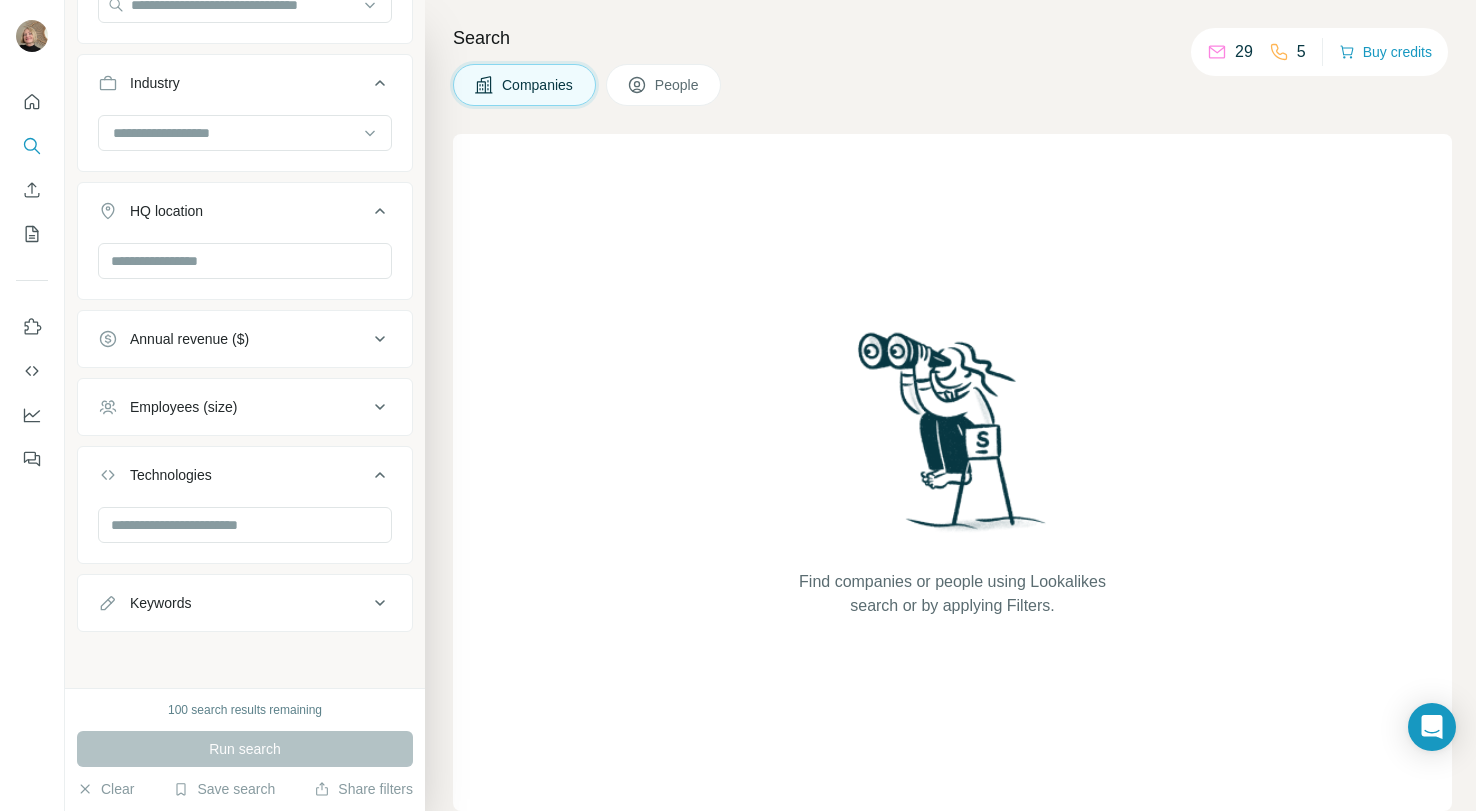 click 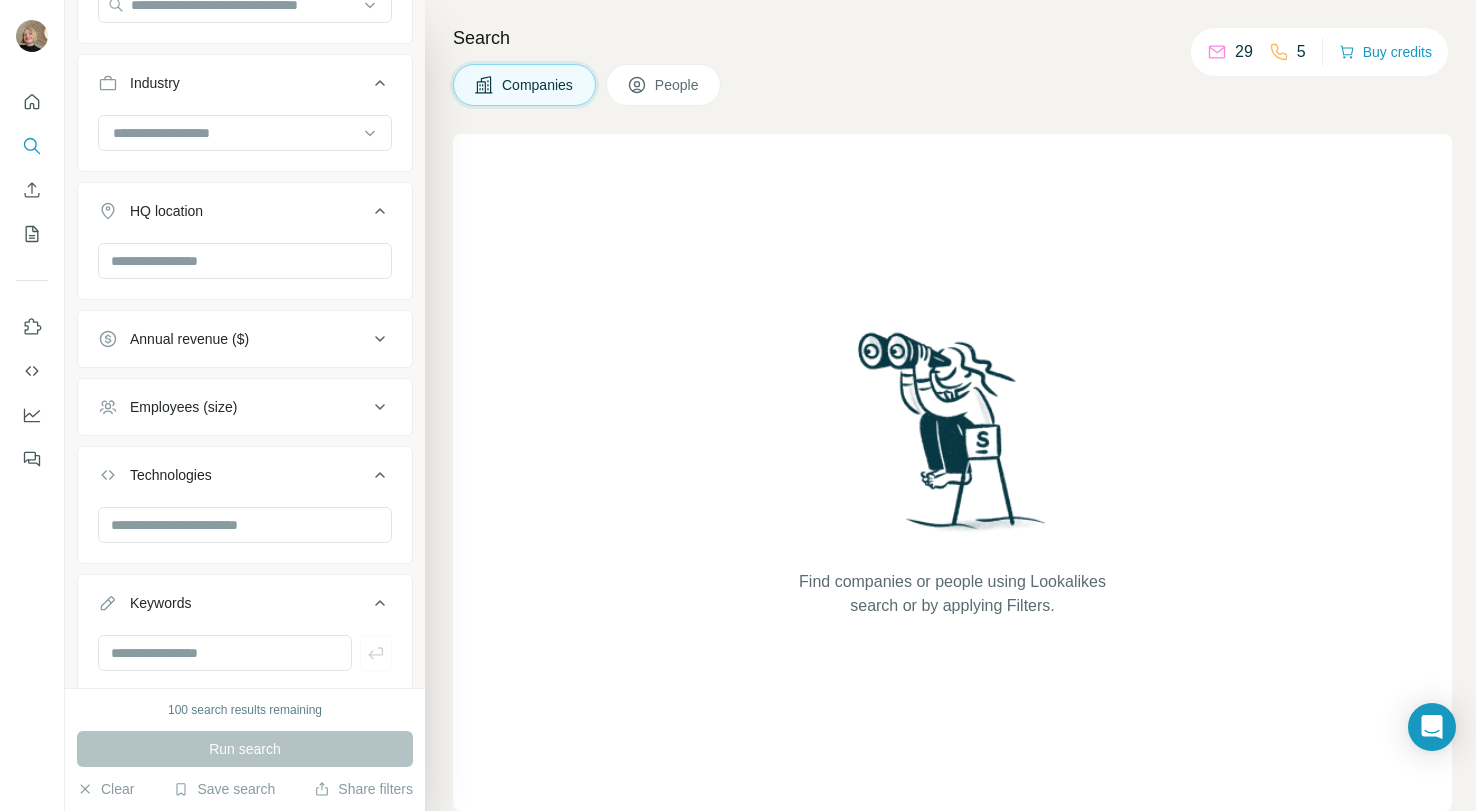 scroll, scrollTop: 450, scrollLeft: 0, axis: vertical 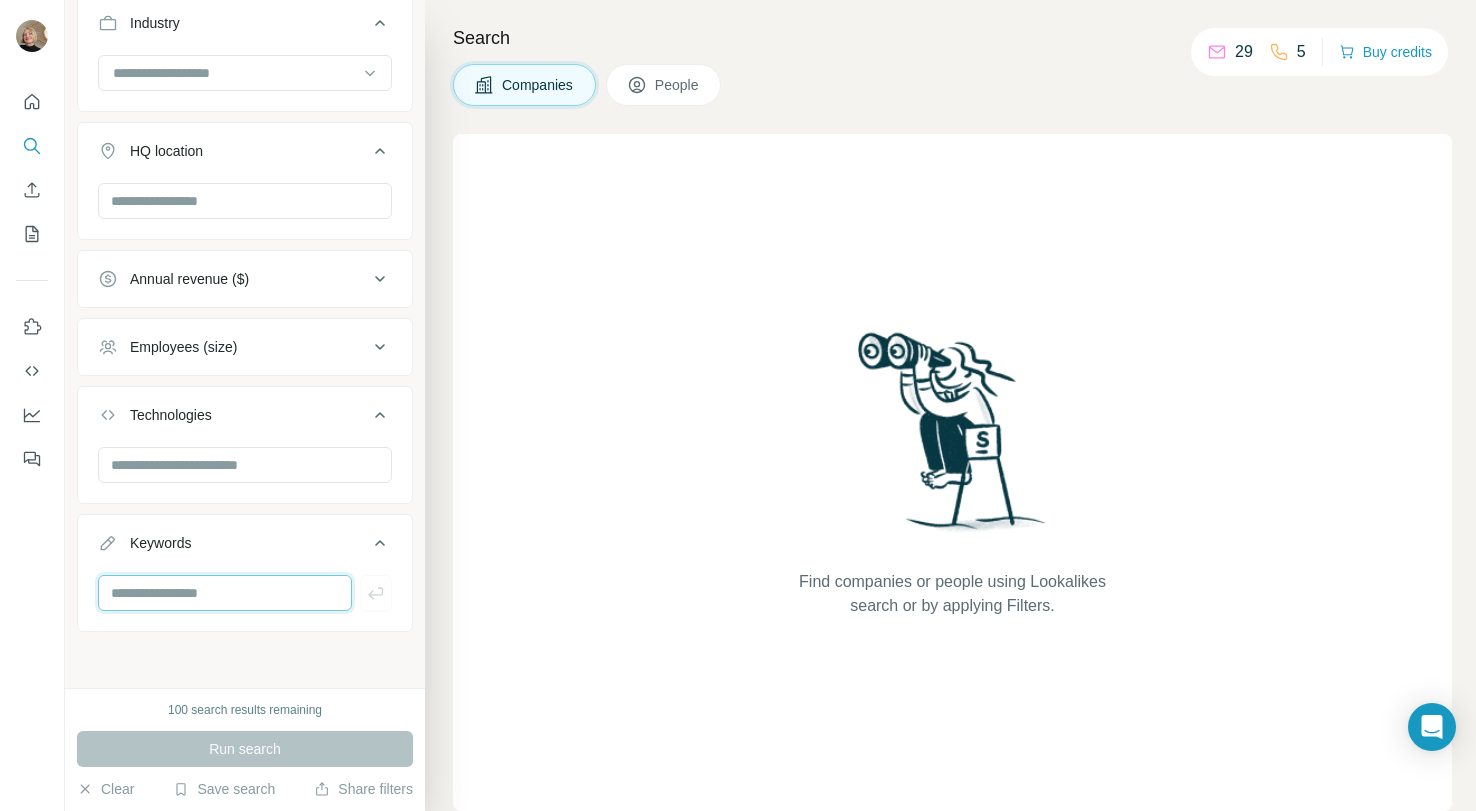 click at bounding box center (225, 593) 